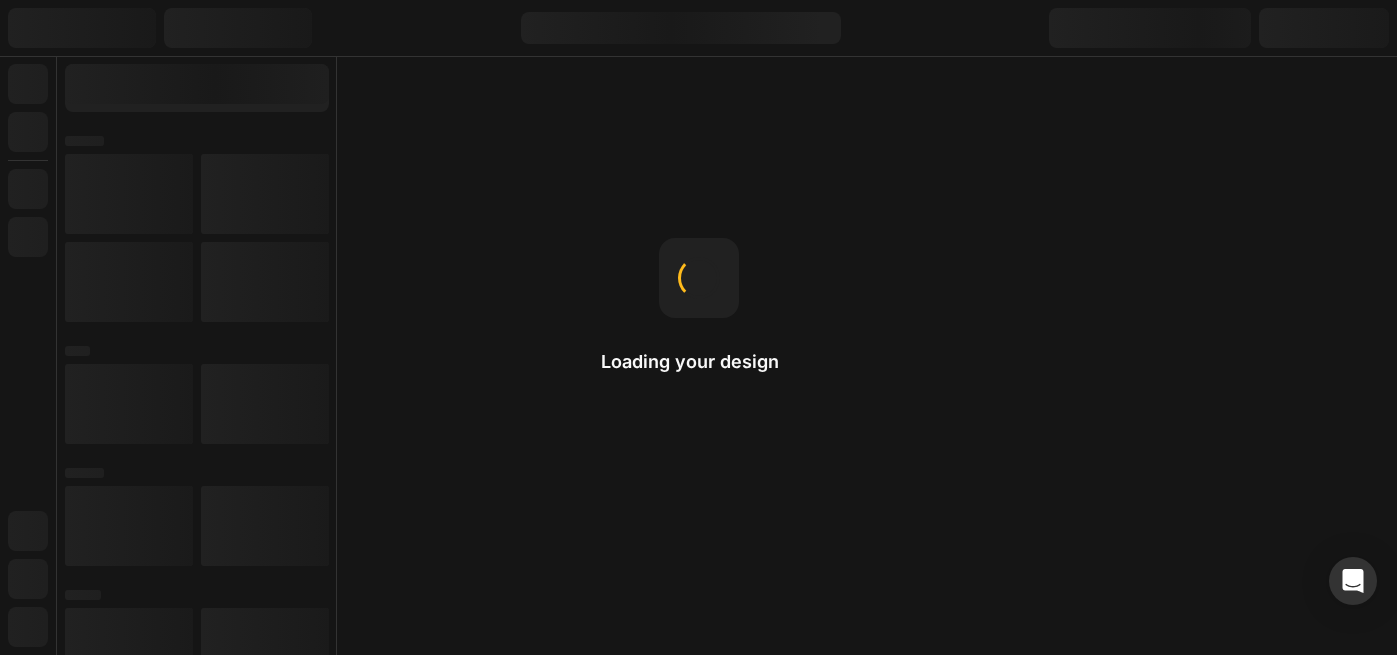 scroll, scrollTop: 0, scrollLeft: 0, axis: both 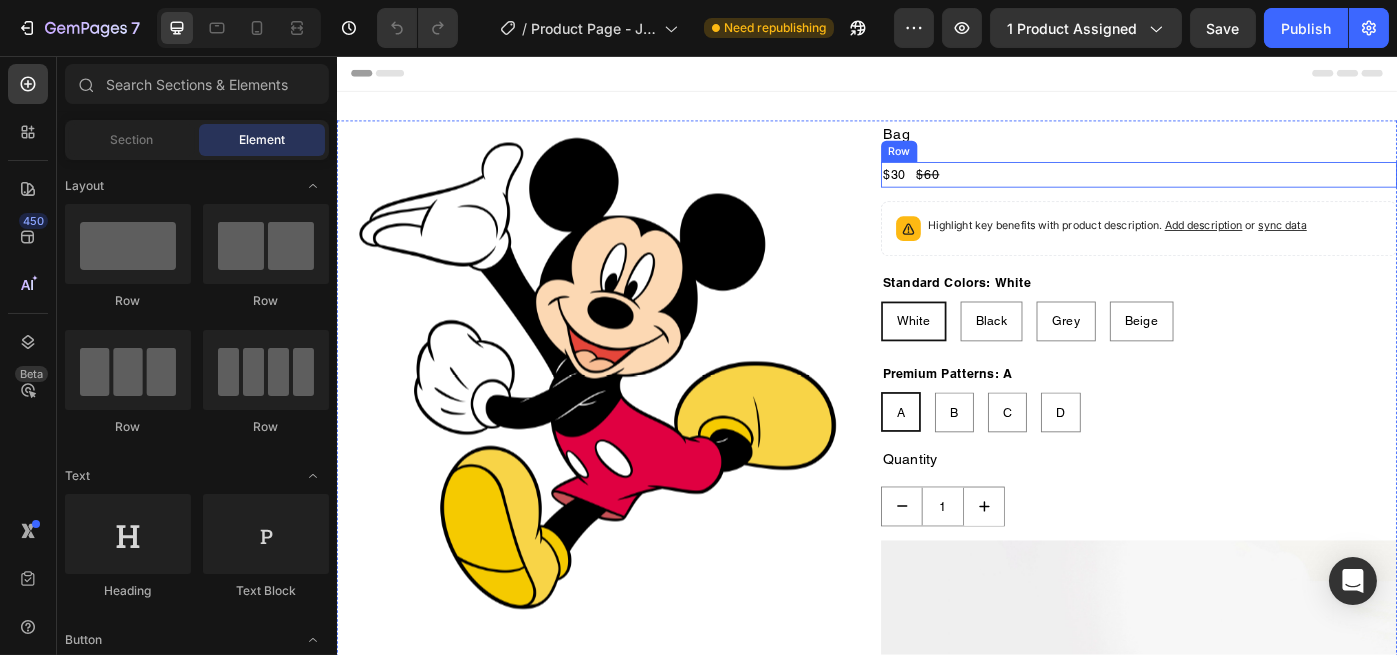 click on "$30 Product Price Product Price $60 Product Price Product Price Row" at bounding box center (1244, 190) 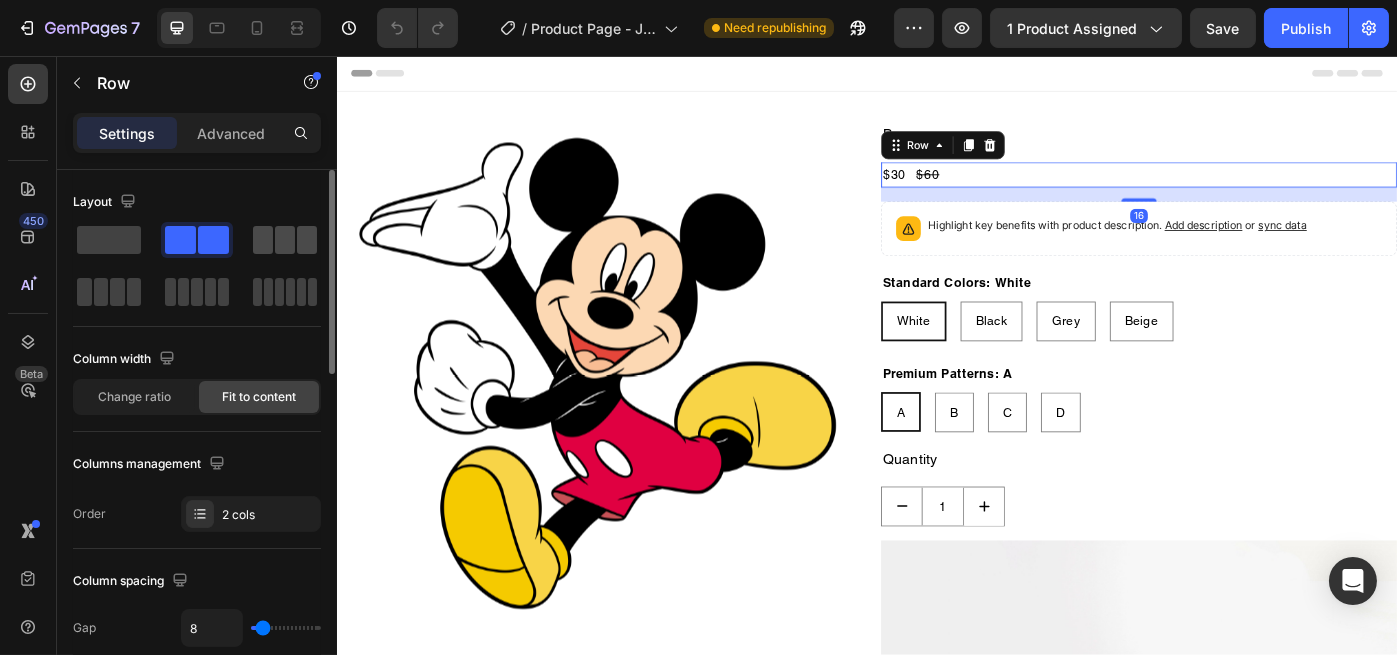 click 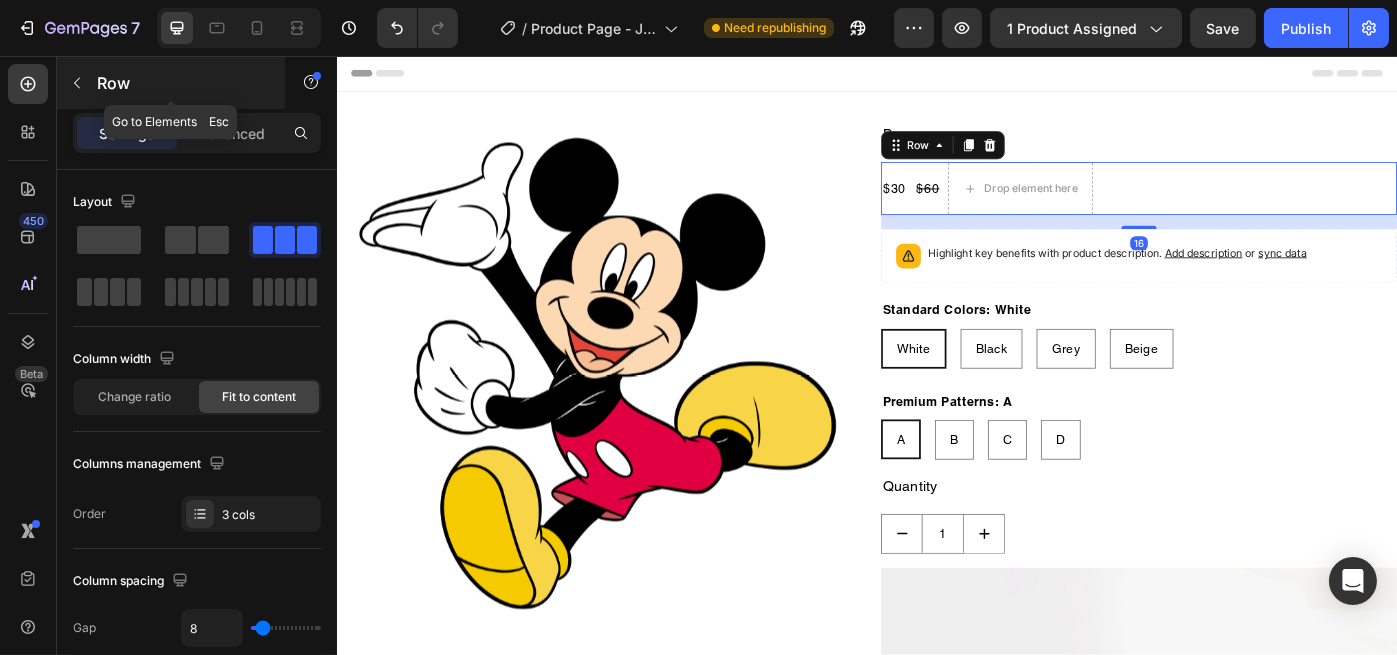 click on "Row" at bounding box center [182, 83] 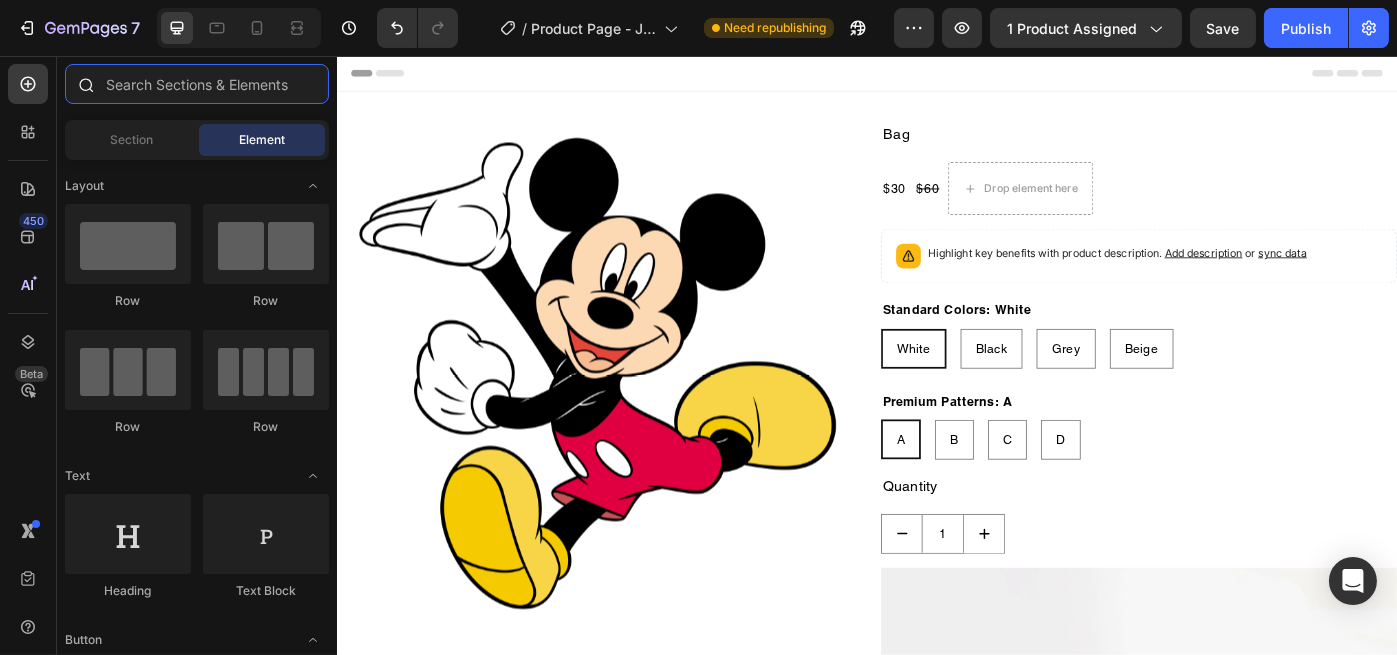 click at bounding box center [197, 84] 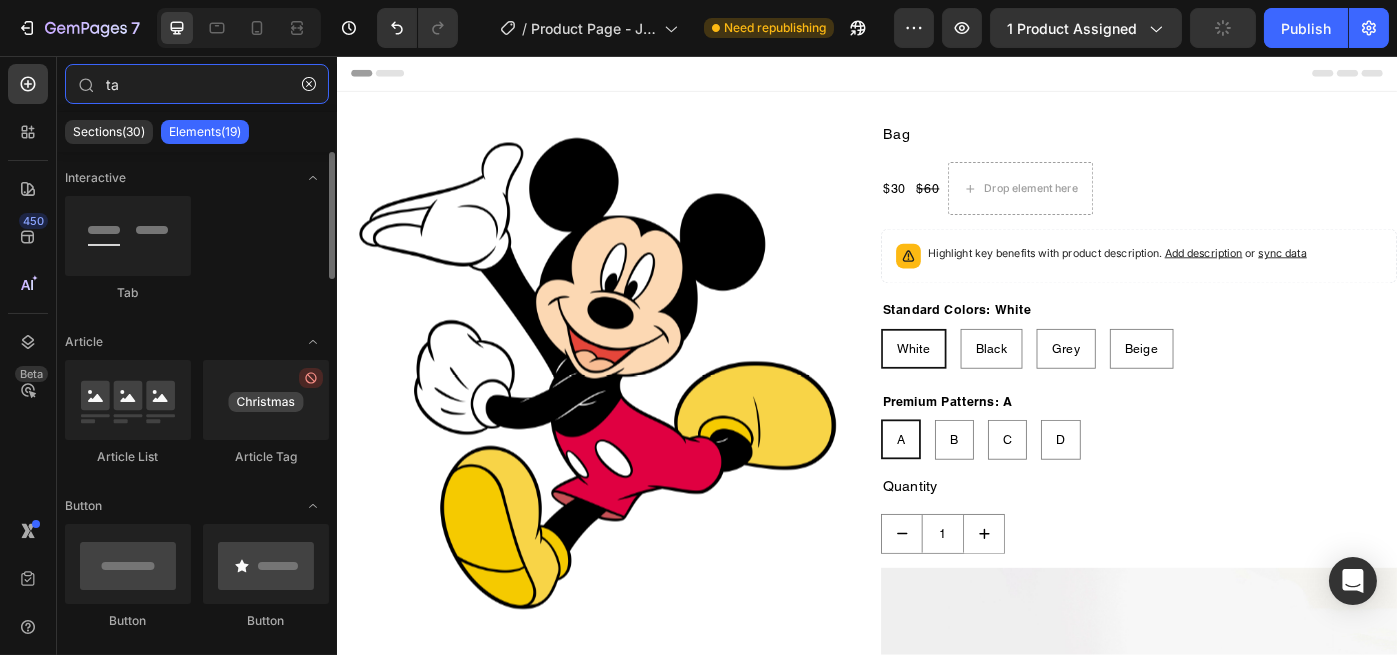type on "t" 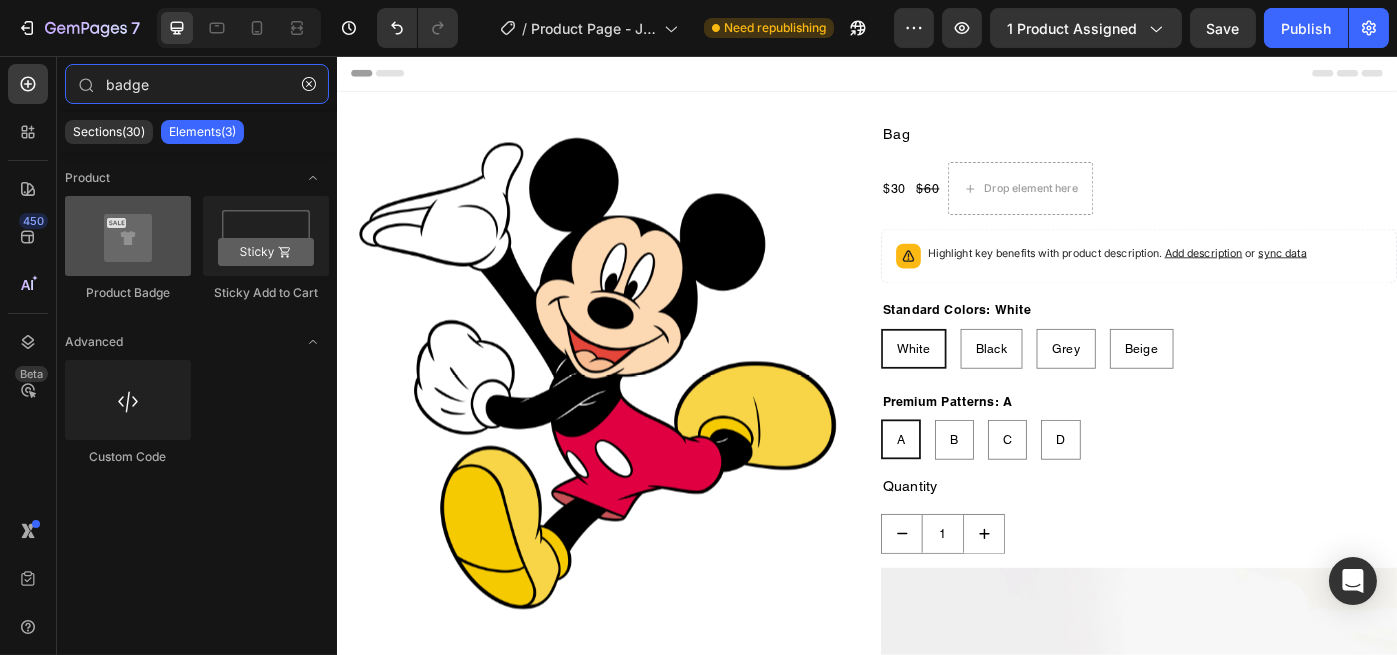 type on "badge" 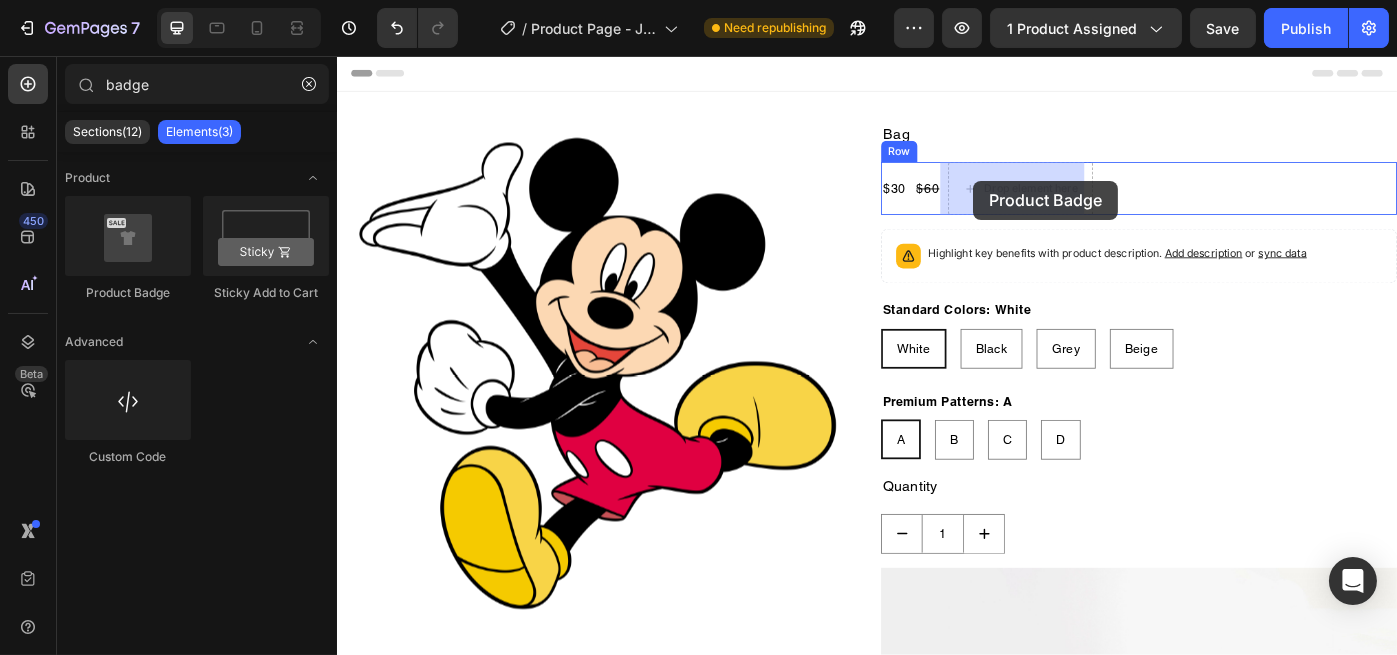 drag, startPoint x: 480, startPoint y: 285, endPoint x: 1056, endPoint y: 197, distance: 582.6835 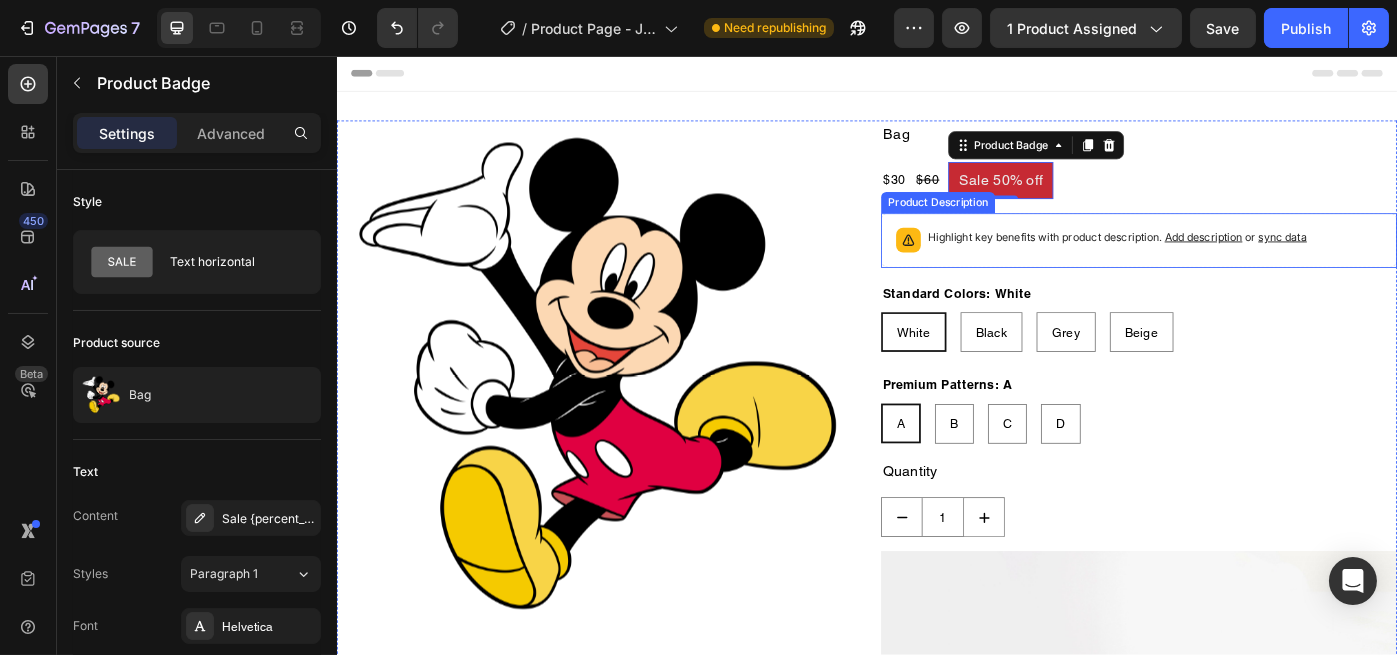 click on "Highlight key benefits with product description.       Add description   or   sync data" at bounding box center [1244, 265] 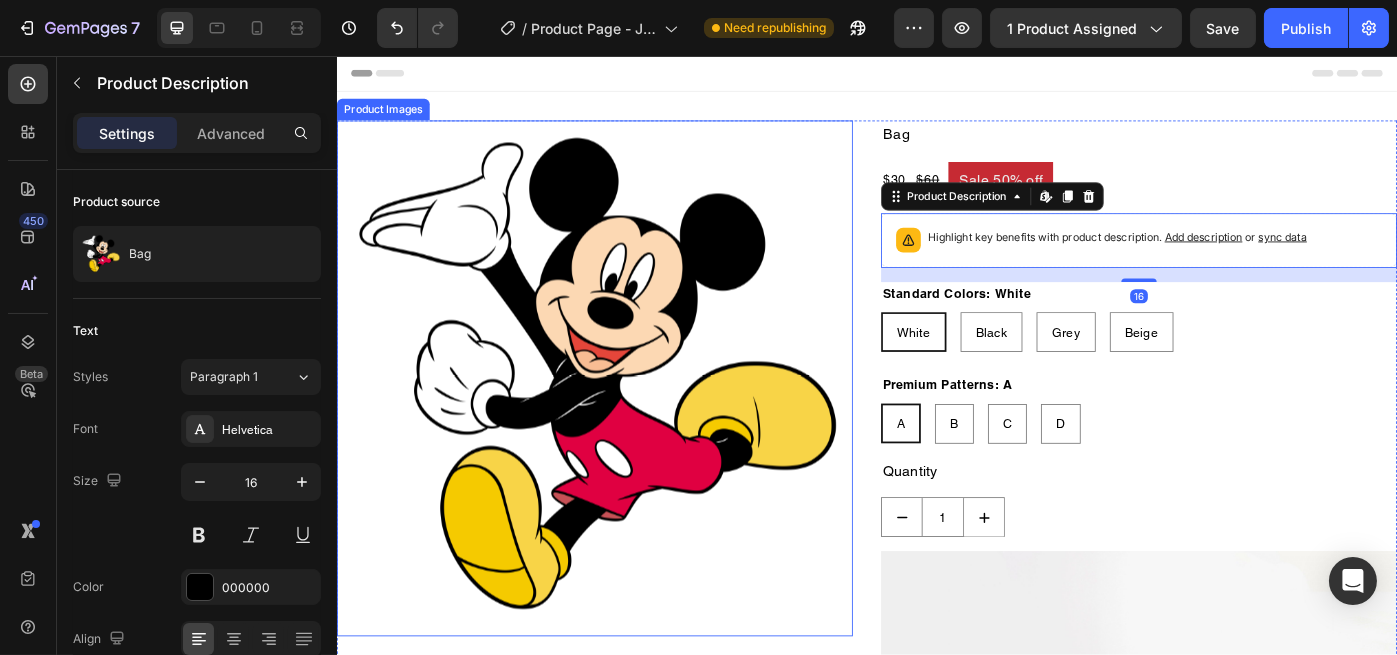 click at bounding box center [628, 421] 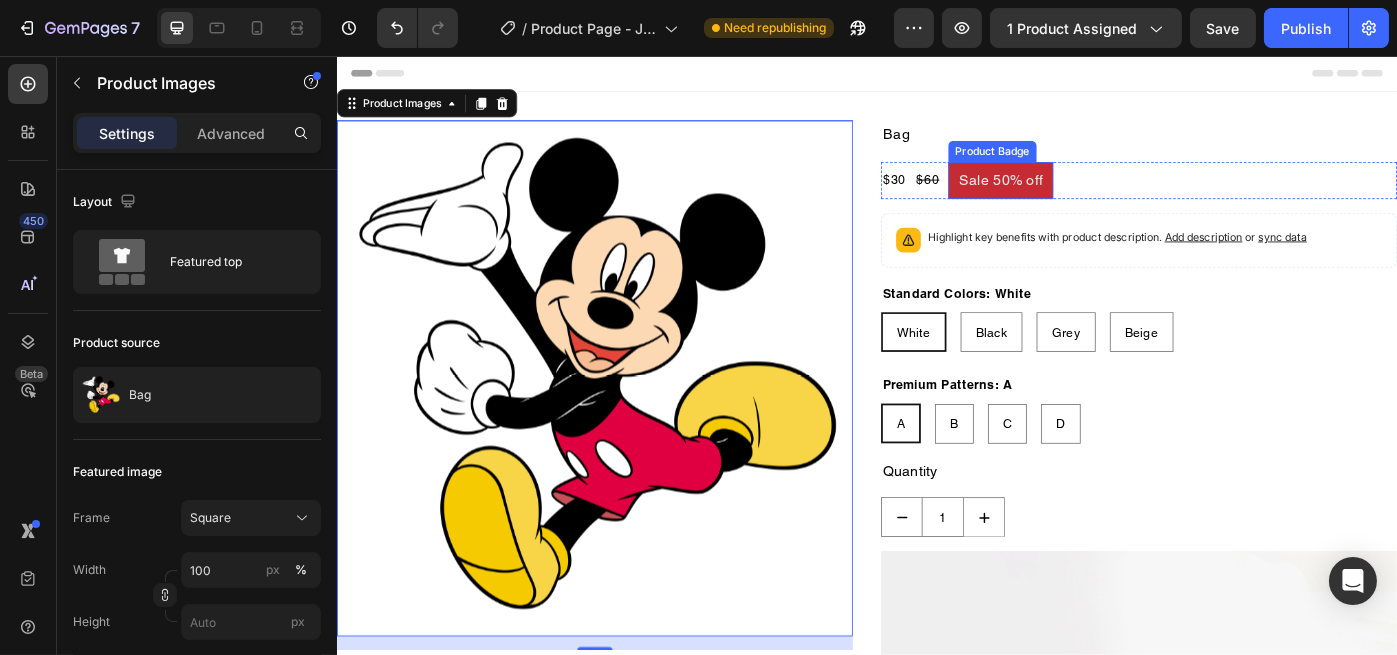 click on "Sale 50% off" at bounding box center (1087, 197) 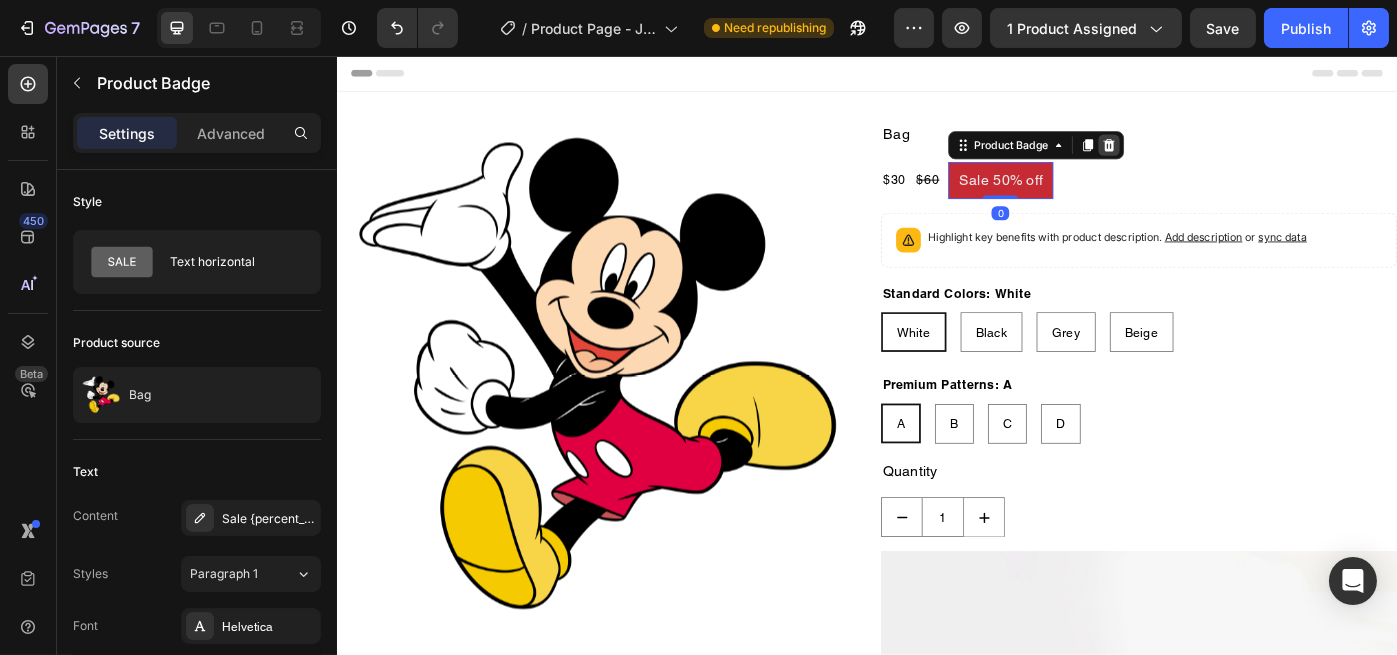 click at bounding box center (1210, 157) 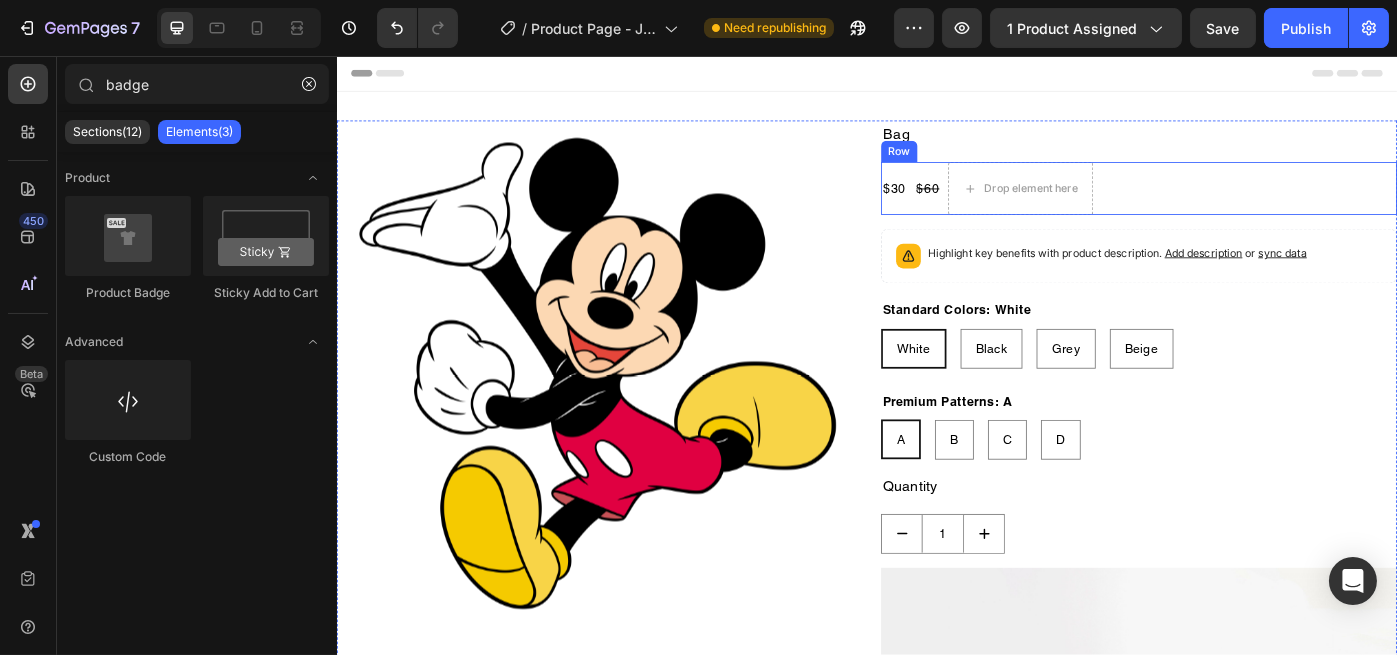 click on "$30 Product Price Product Price $60 Product Price Product Price
Drop element here Row" at bounding box center (1244, 206) 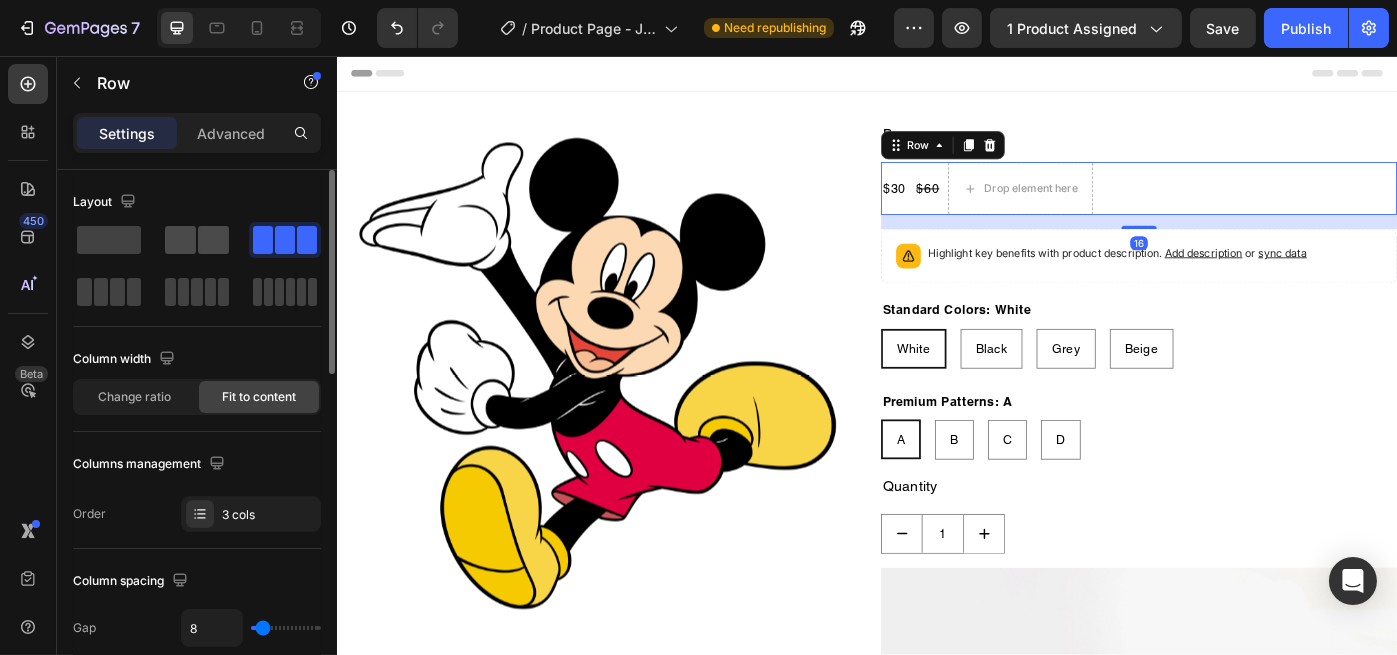 drag, startPoint x: 209, startPoint y: 243, endPoint x: 231, endPoint y: 183, distance: 63.90618 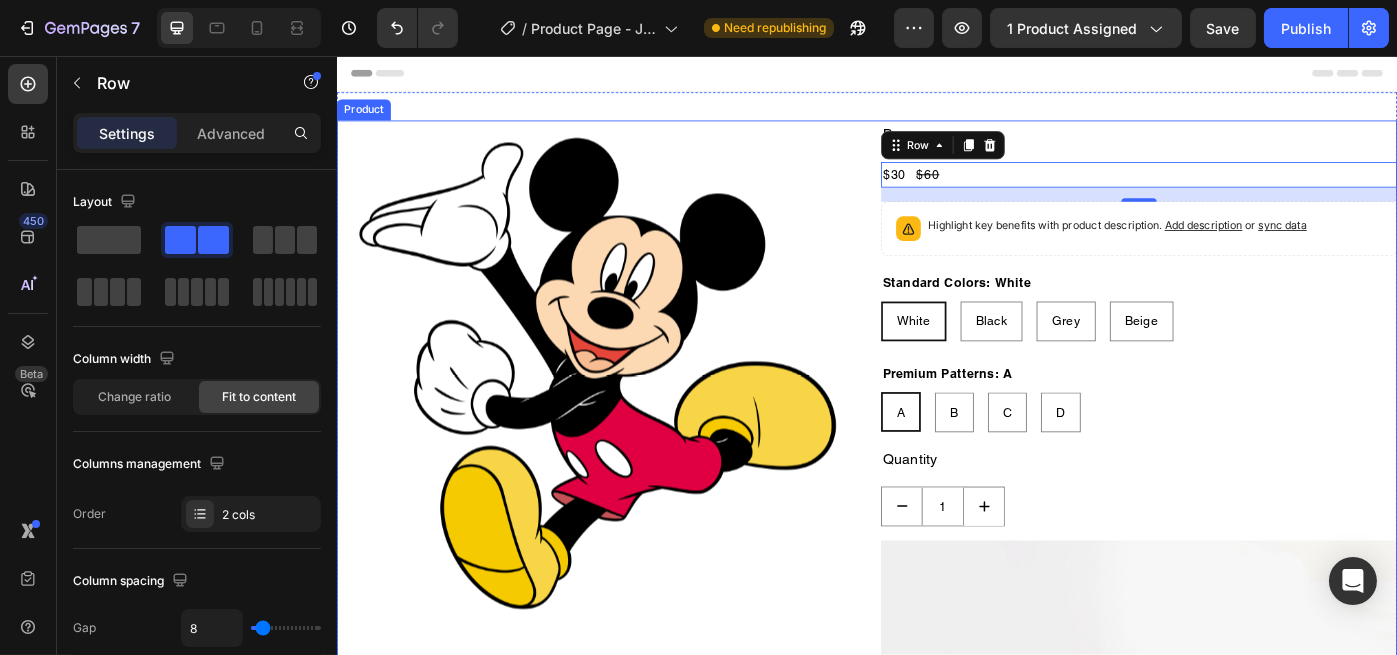 click on "Product Images Bag Product Title $30 Product Price Product Price $60 Product Price Product Price Row   16 Highlight key benefits with product description.       Add description   or   sync data Product Description Standard Colors: White White White White Black Black Black Grey Grey Grey Beige Beige Beige Premium Patterns: A A A A B B B C C C D D D Product Variants & Swatches Quantity Text Block
1
Product Quantity Image
Icon Replace this text with your content Text Block Row
Icon Replace this text with your content Text Block Row Row
Icon Replace this text with your content Text Block Row
Icon Replace this text with your content Text Block Row Row Buy it now Dynamic Checkout
Add to cart Add to Cart Row Product" at bounding box center (936, 762) 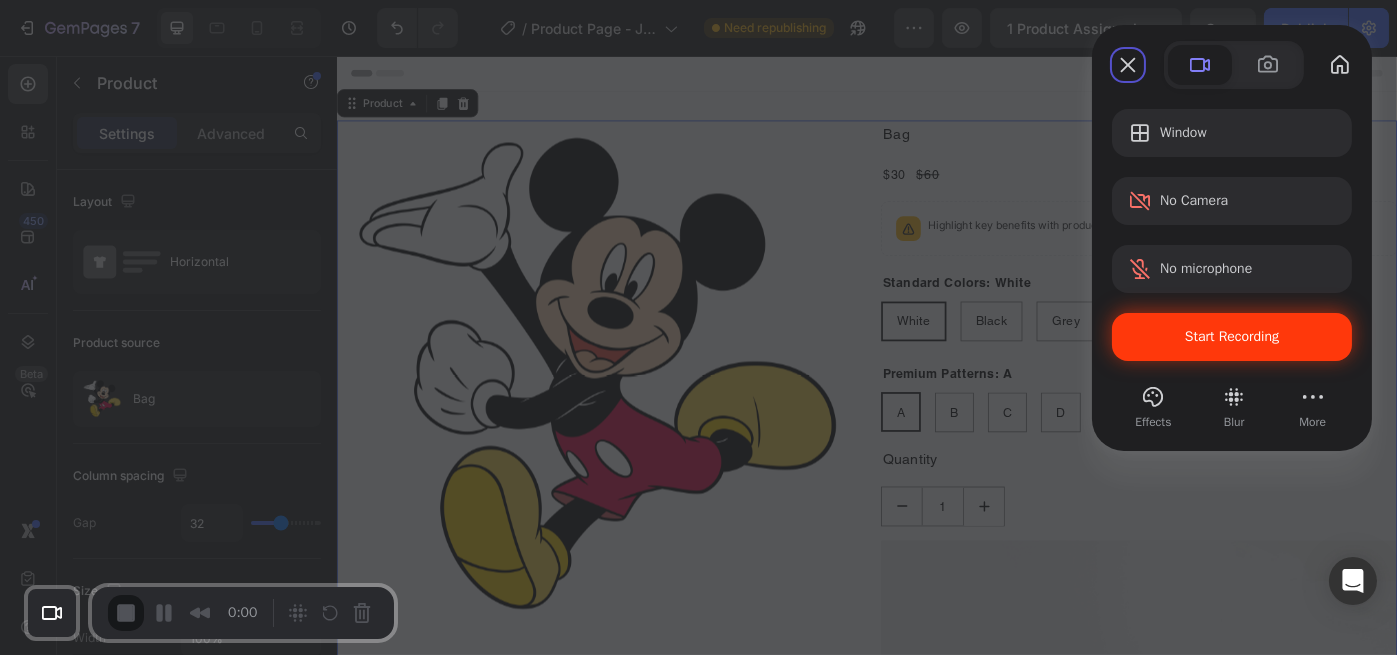 click on "Start Recording" at bounding box center (1232, 337) 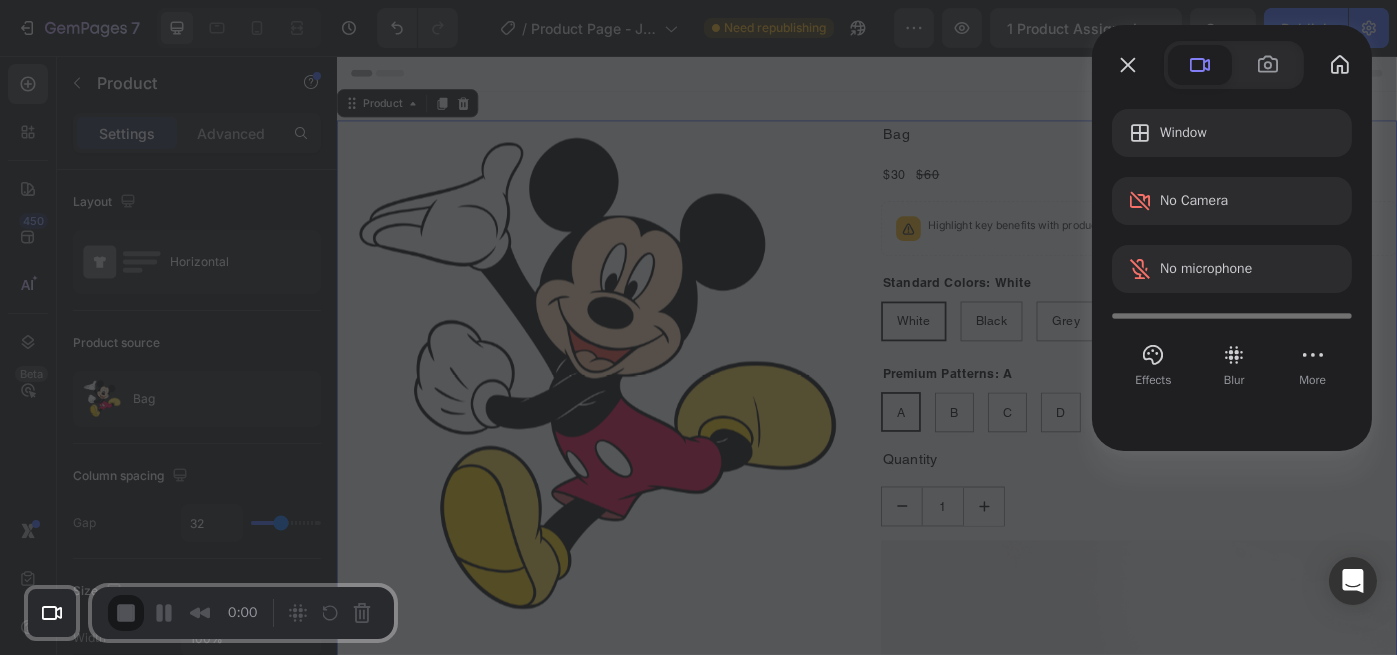 click on "Yes, proceed" at bounding box center (365, 1500) 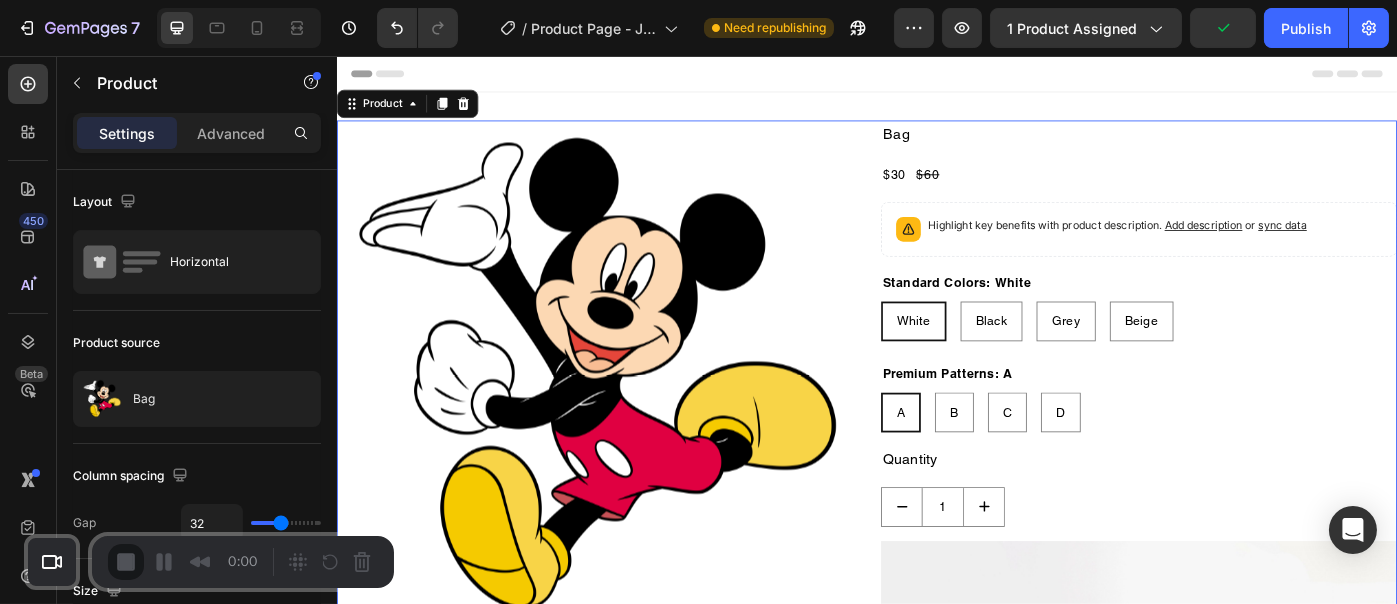 click on "Start Recording" at bounding box center [54, 656] 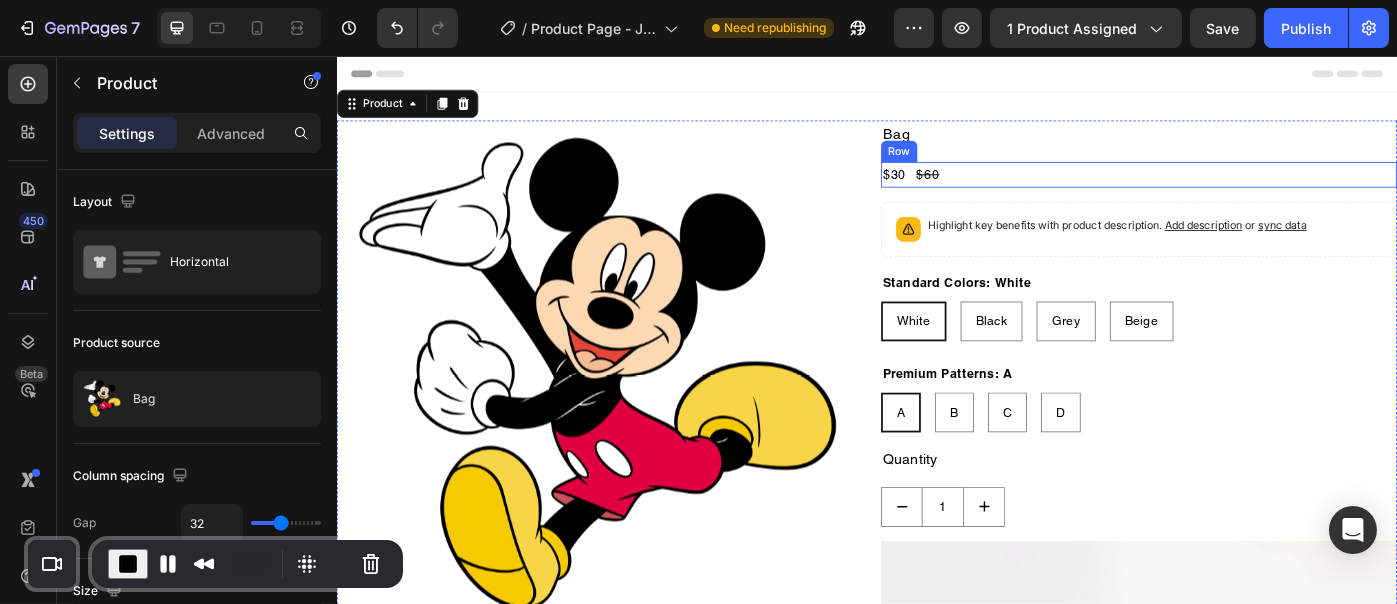 click on "$30 Product Price Product Price $60 Product Price Product Price Row" at bounding box center (1244, 190) 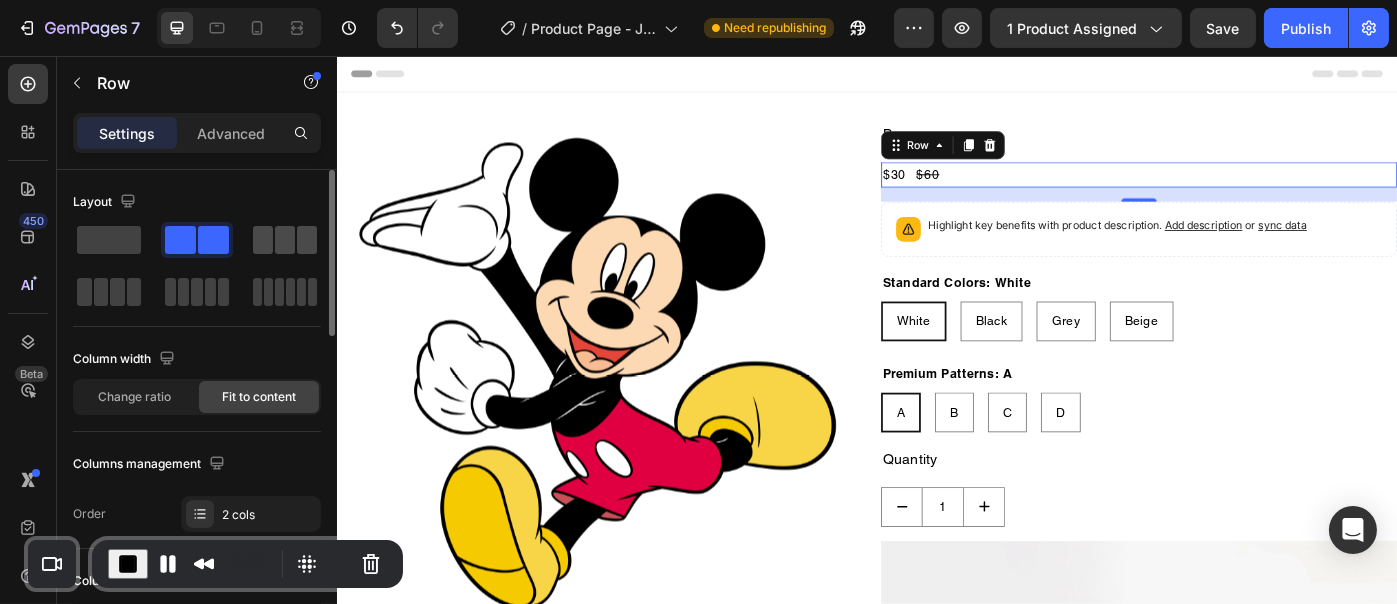 click 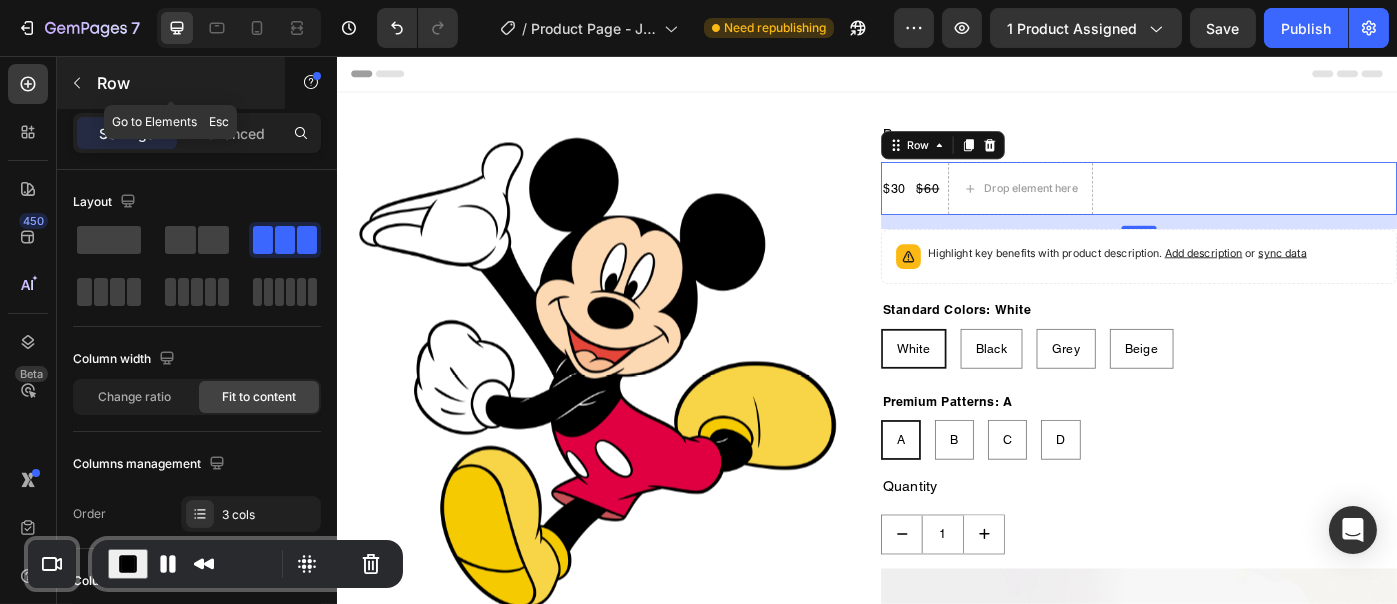 click on "Row" at bounding box center (182, 83) 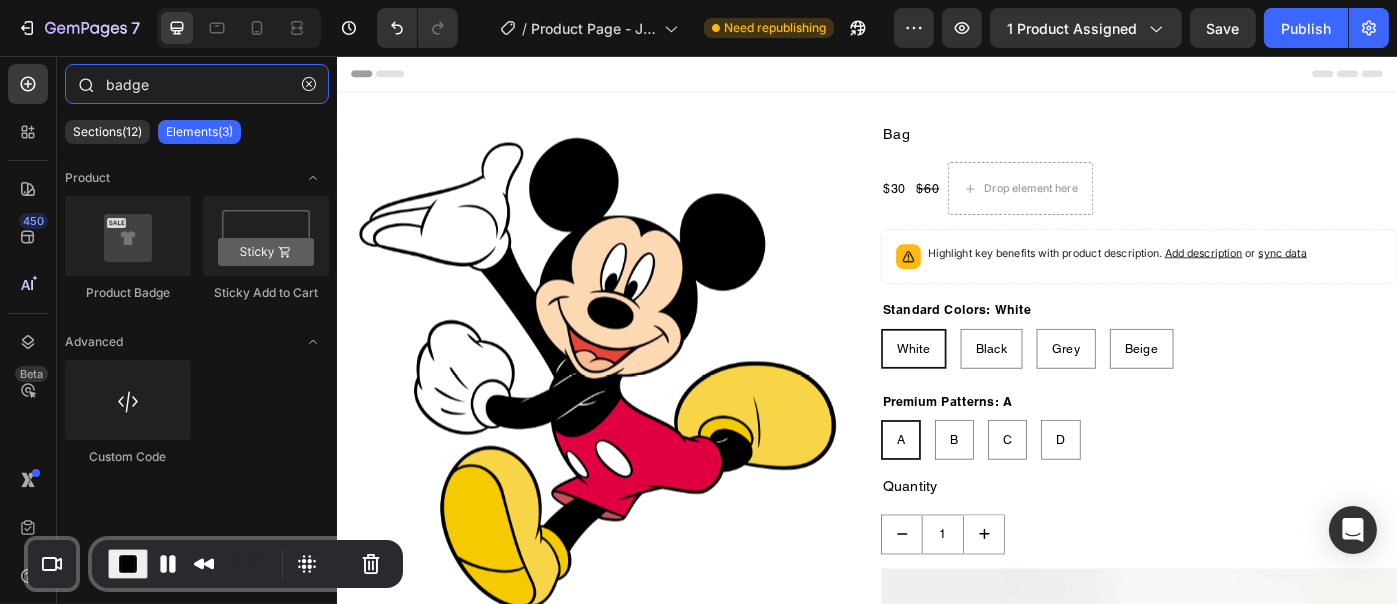click on "badge" at bounding box center [197, 84] 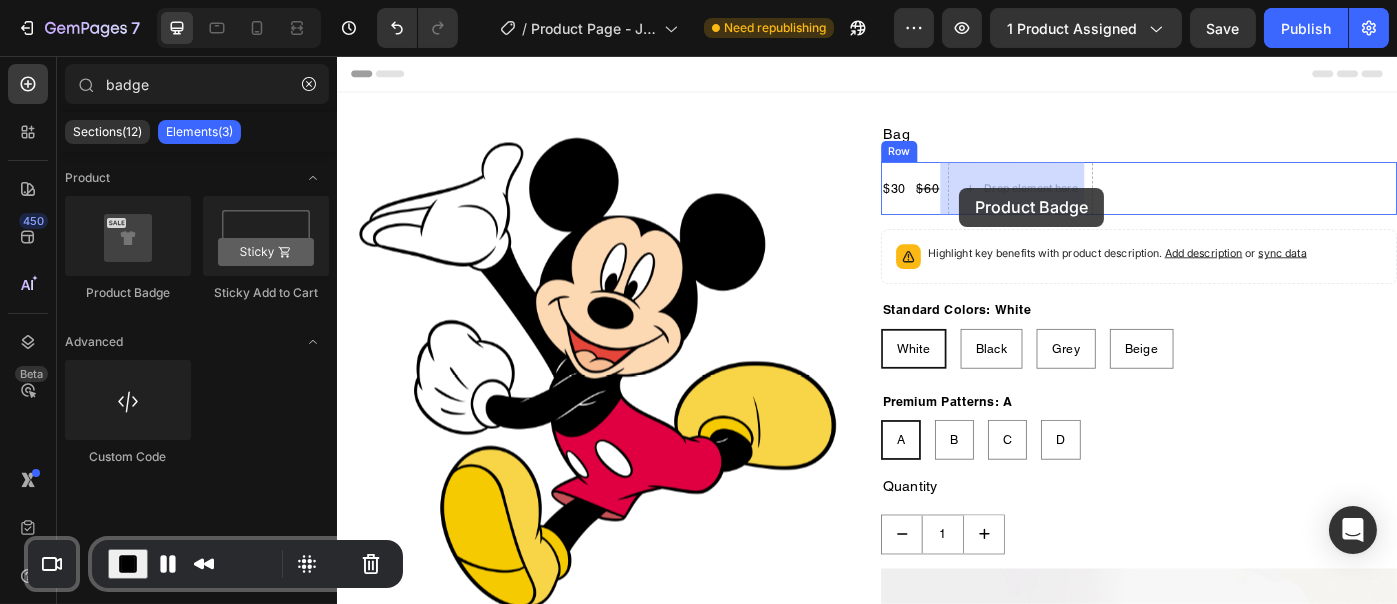 drag, startPoint x: 450, startPoint y: 289, endPoint x: 1040, endPoint y: 205, distance: 595.94965 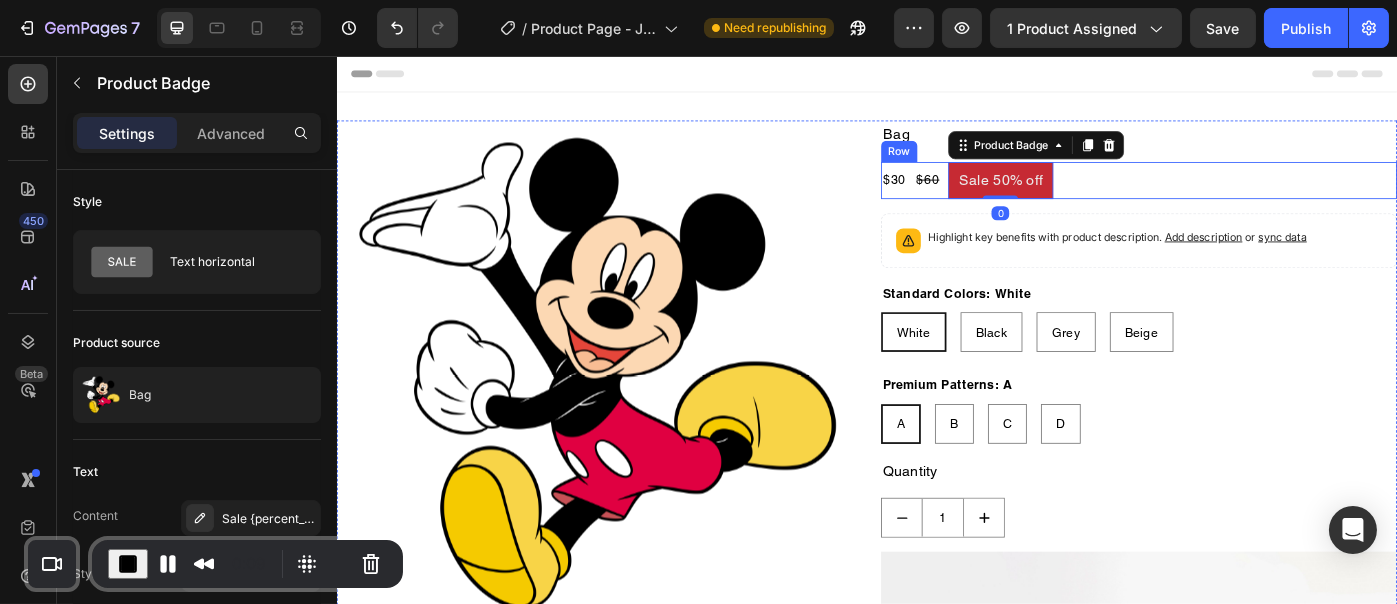 click on "$30 Product Price Product Price $60 Product Price Product Price Sale 50% off Product Badge   0 Row" at bounding box center (1244, 197) 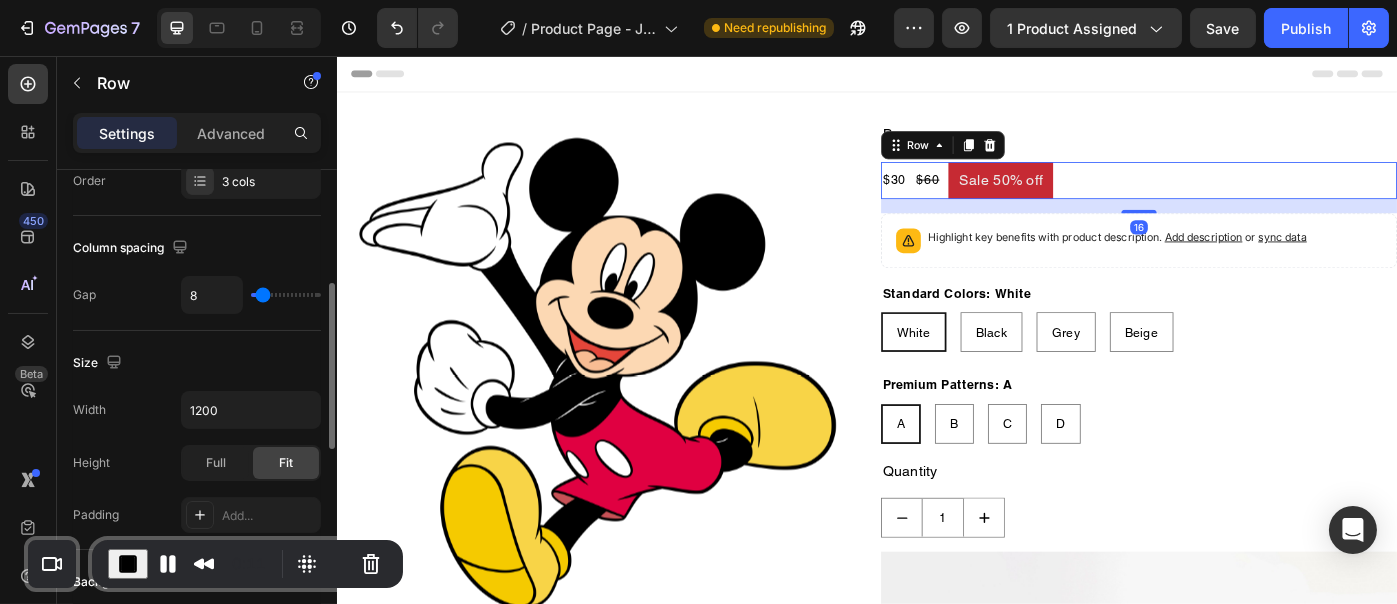 scroll, scrollTop: 954, scrollLeft: 0, axis: vertical 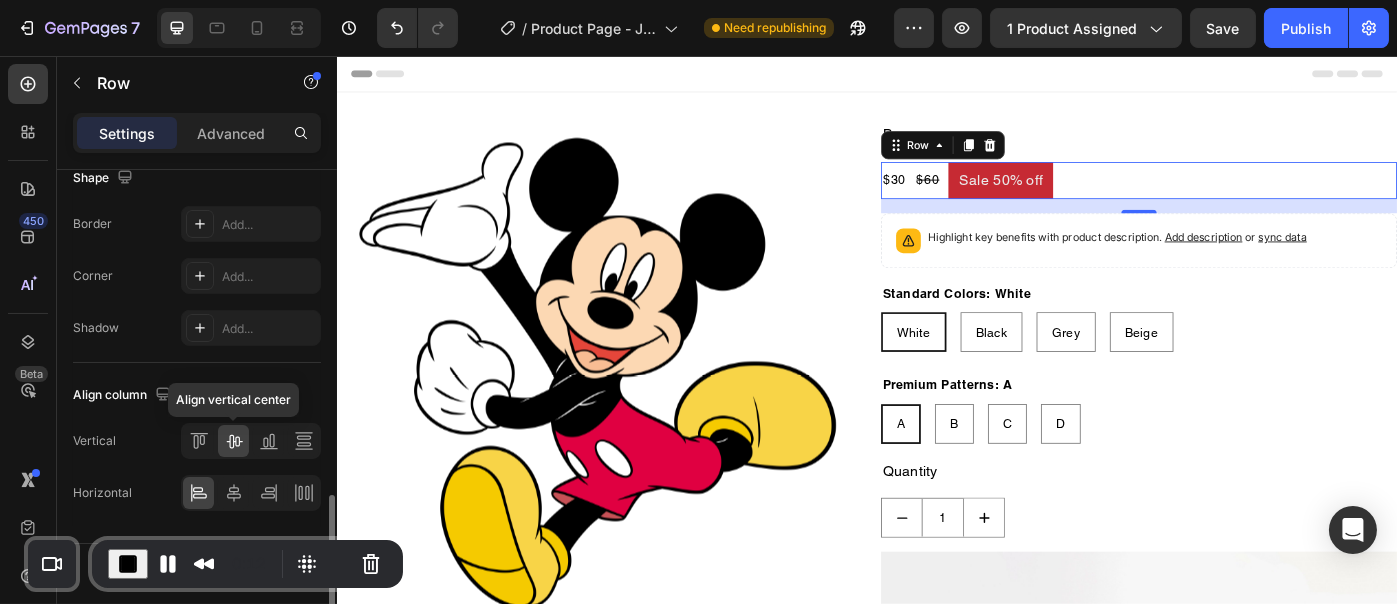 click 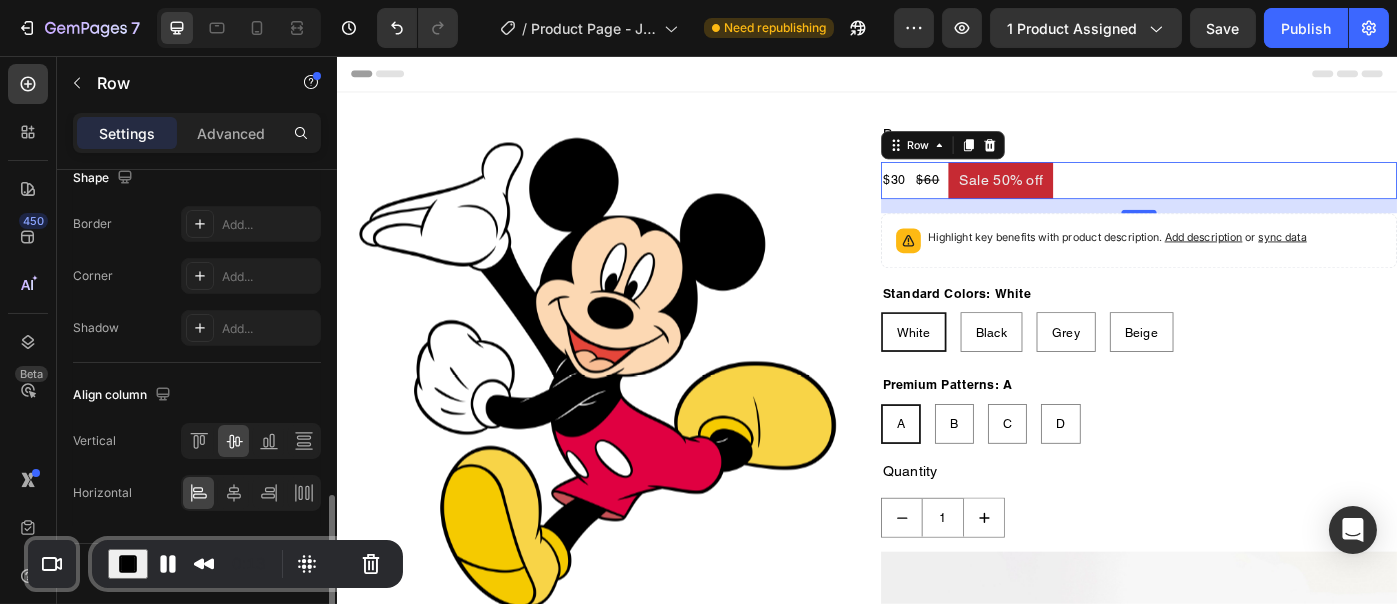 click on "Align column" at bounding box center [197, 395] 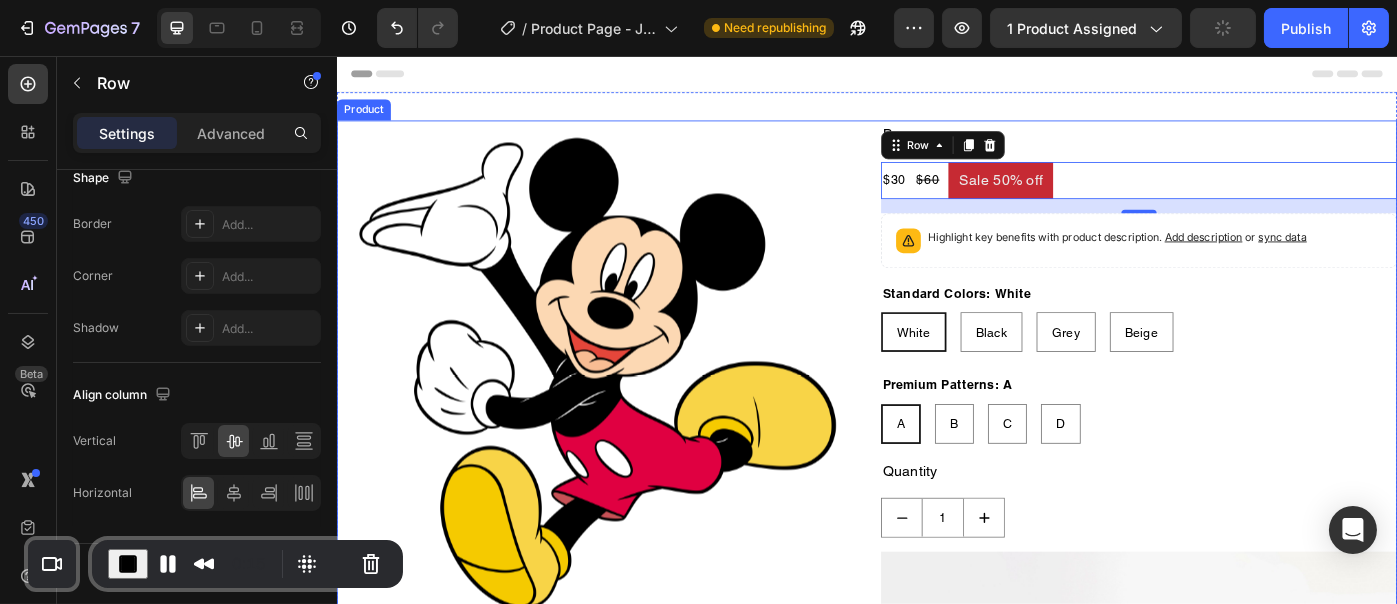 click on "Product Images Bag Product Title $30 Product Price Product Price $60 Product Price Product Price Sale 50% off Product Badge Row   16 Highlight key benefits with product description.       Add description   or   sync data Product Description Standard Colors: White White White White Black Black Black Grey Grey Grey Beige Beige Beige Premium Patterns: A A A A B B B C C C D D D Product Variants & Swatches Quantity Text Block
1
Product Quantity Image
Icon Replace this text with your content Text Block Row
Icon Replace this text with your content Text Block Row Row
Icon Replace this text with your content Text Block Row
Icon Replace this text with your content Text Block Row Row Buy it now Dynamic Checkout
Add to cart Add to Cart Row Product" at bounding box center (936, 769) 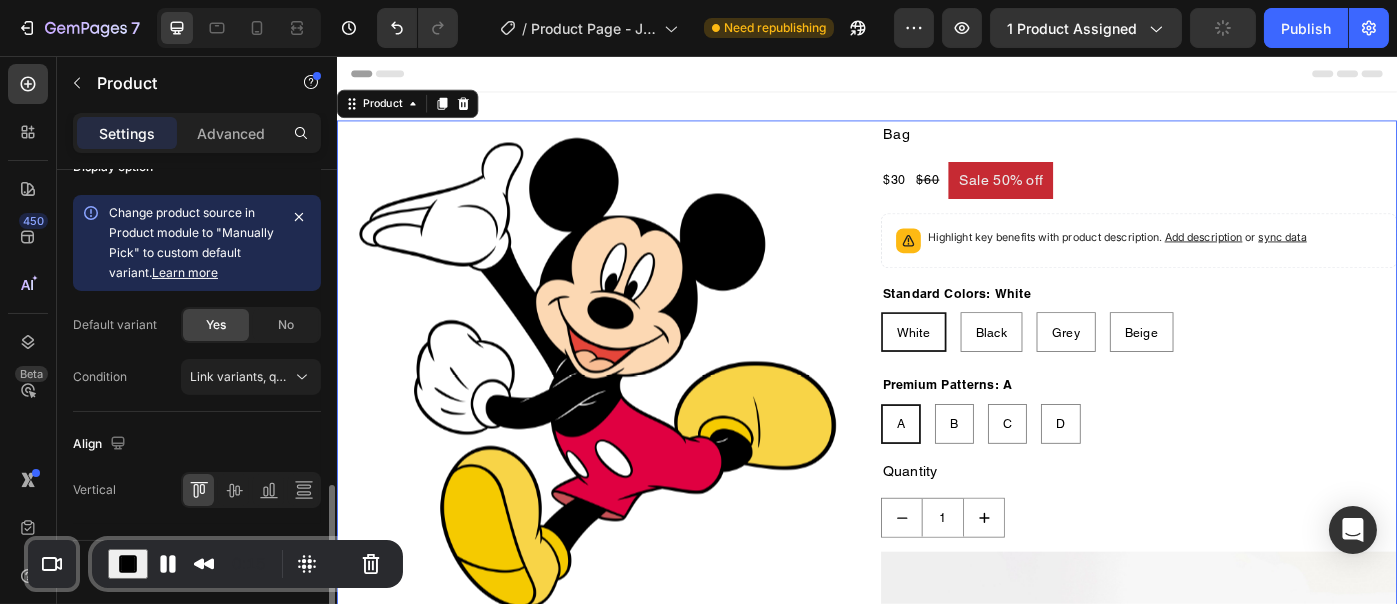 scroll, scrollTop: 0, scrollLeft: 0, axis: both 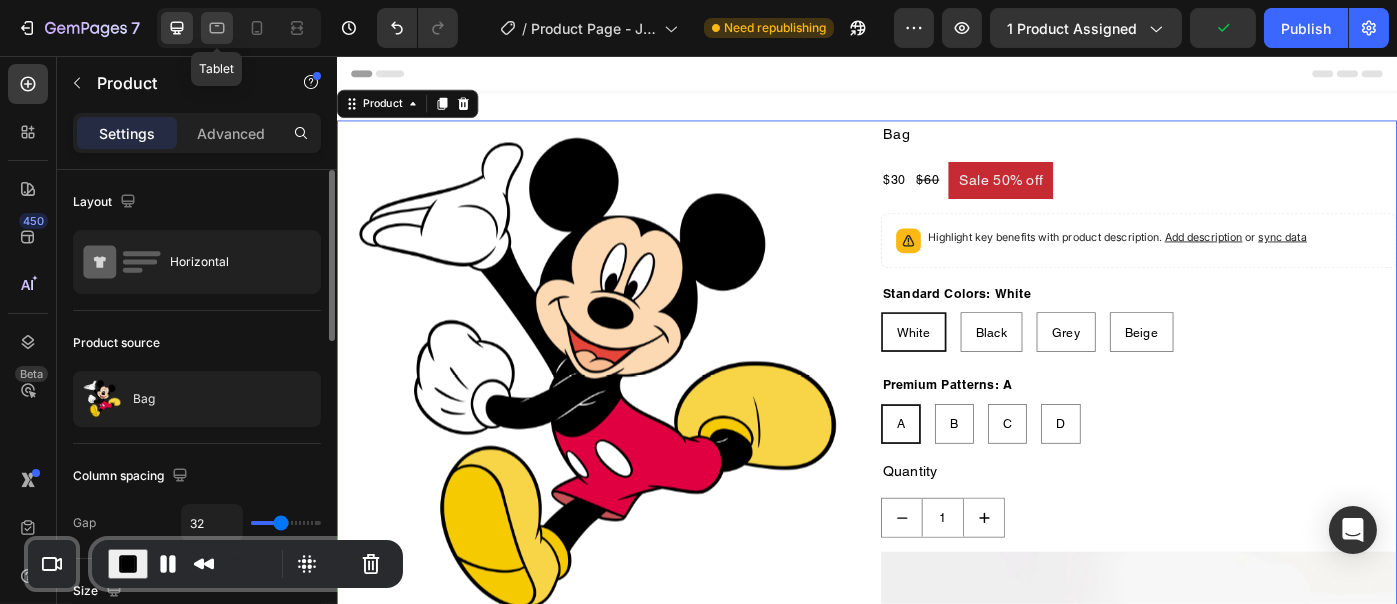 click 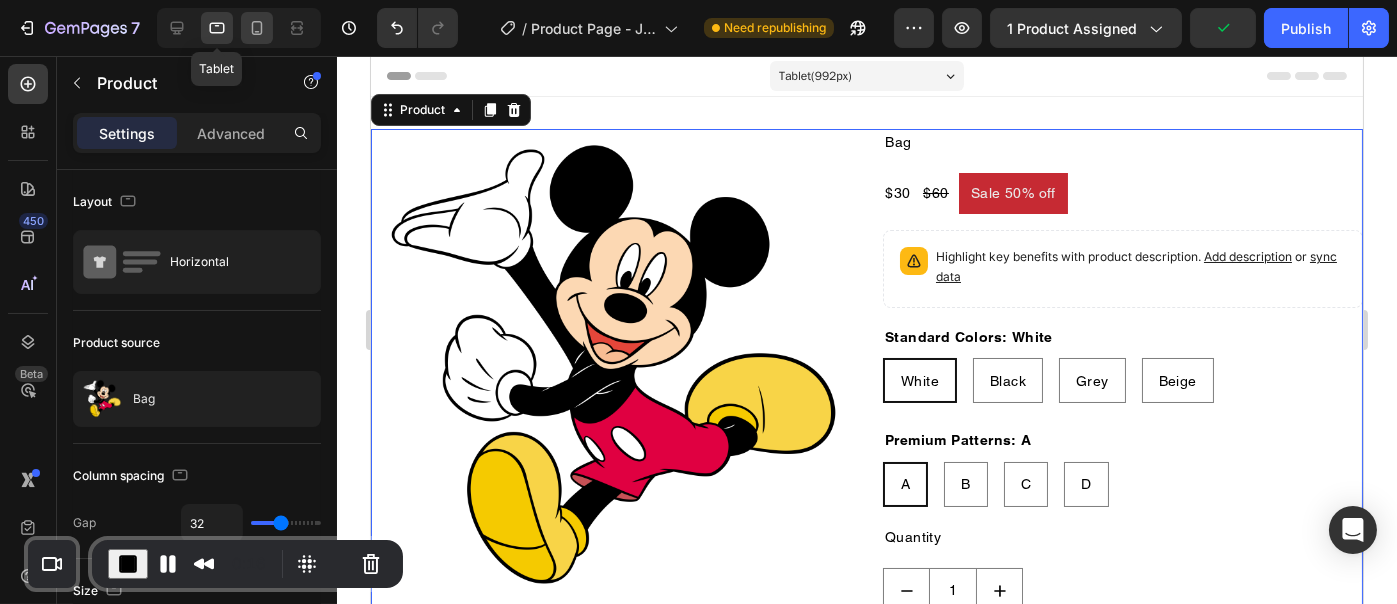 scroll, scrollTop: 2, scrollLeft: 0, axis: vertical 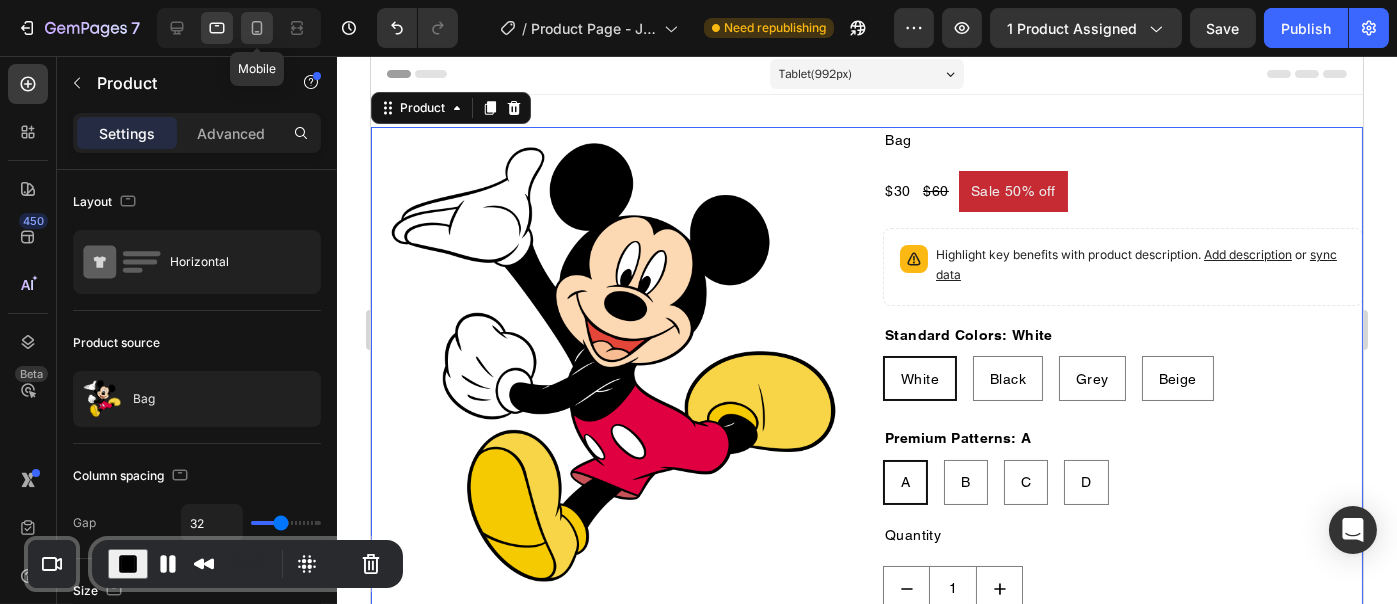 click 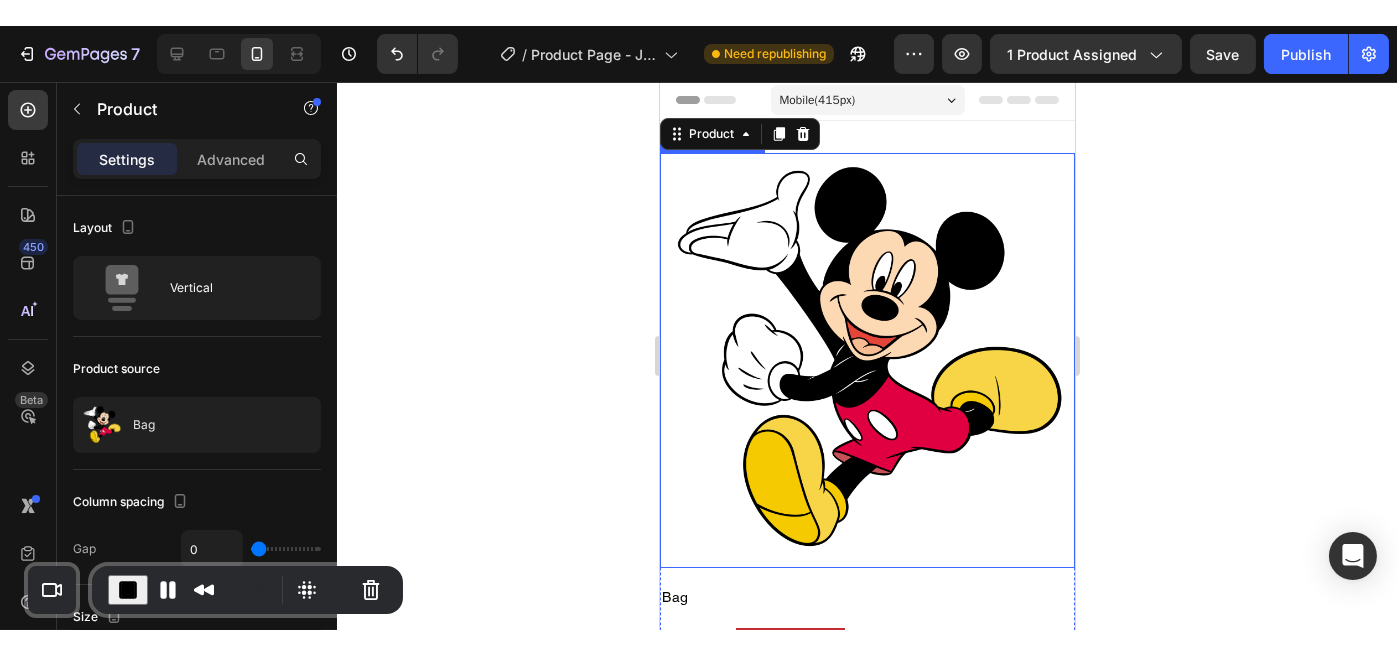 scroll, scrollTop: 336, scrollLeft: 0, axis: vertical 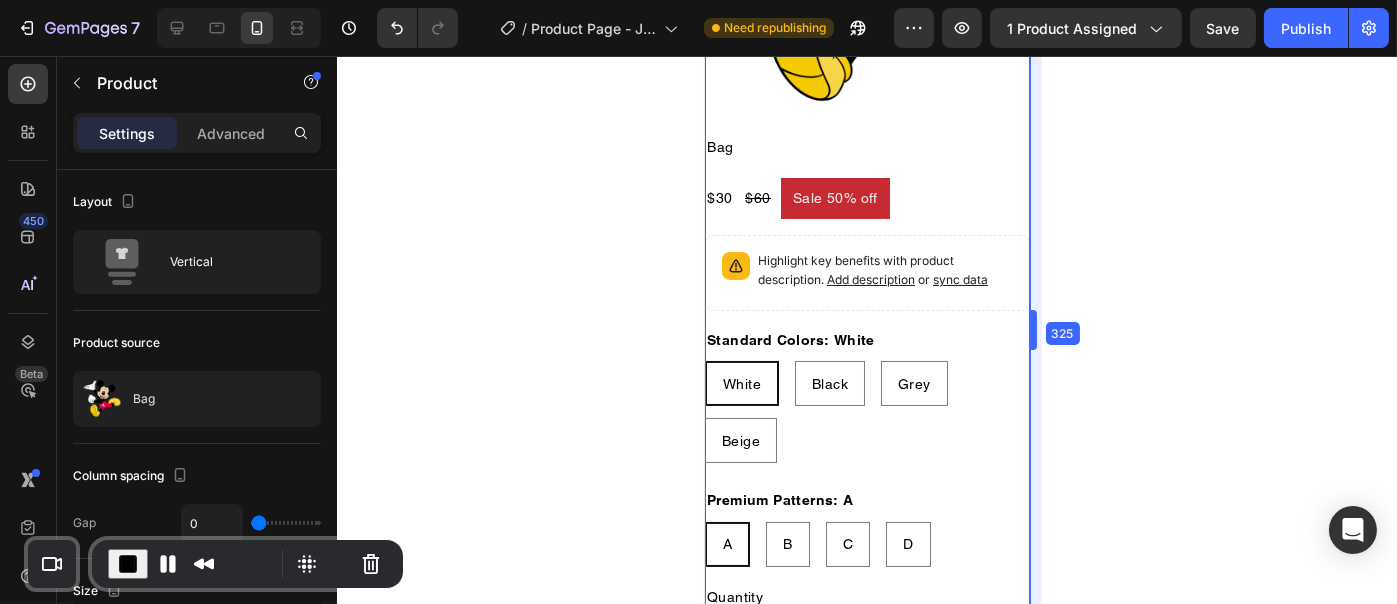 drag, startPoint x: 1078, startPoint y: 322, endPoint x: 978, endPoint y: 319, distance: 100.04499 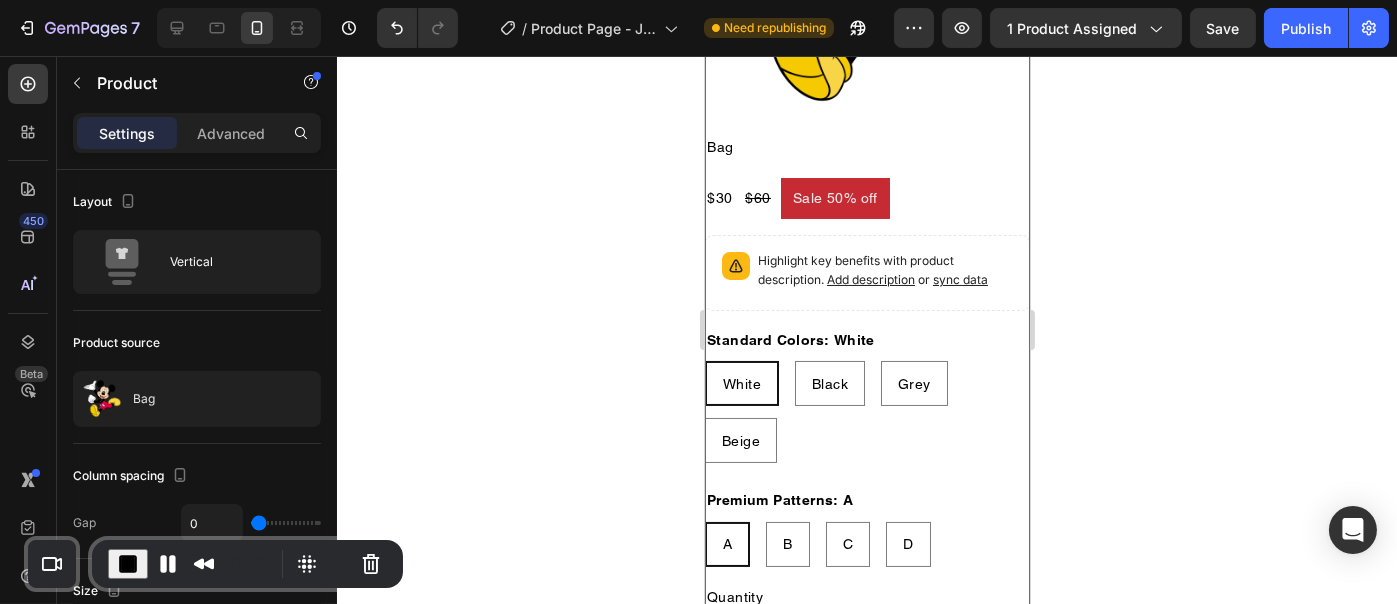 click at bounding box center [128, 564] 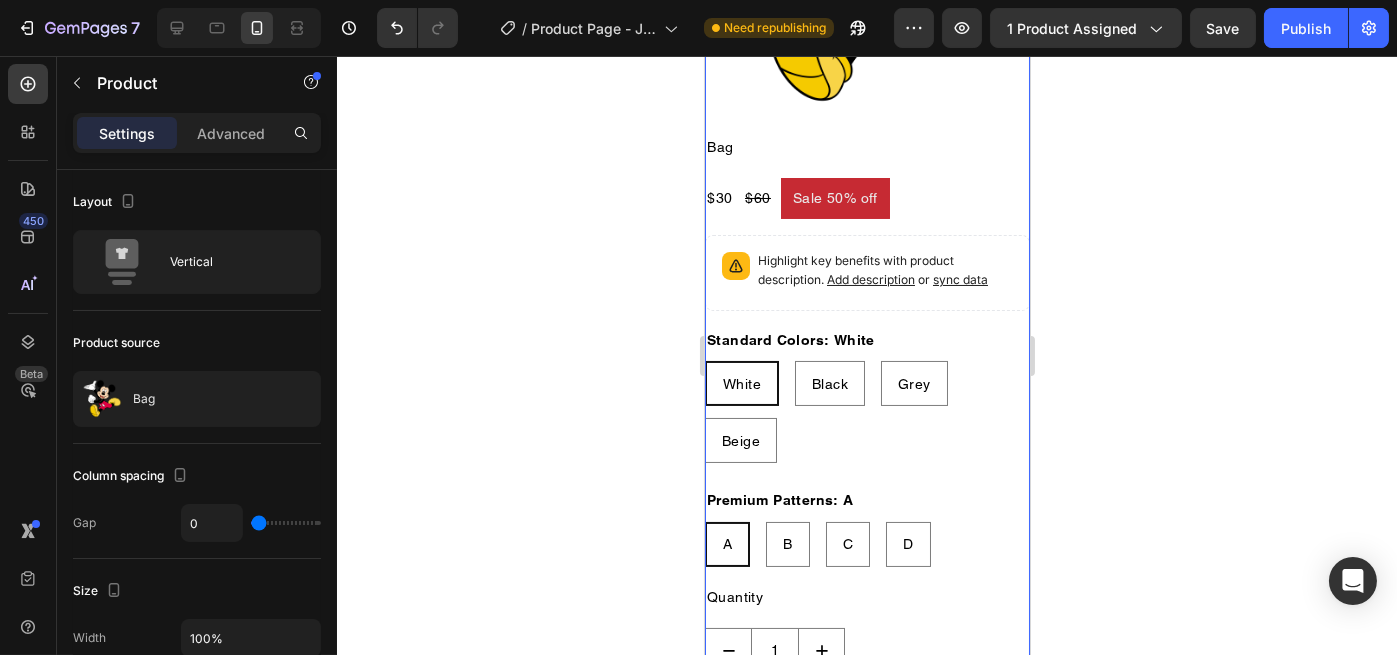 click at bounding box center [239, 28] 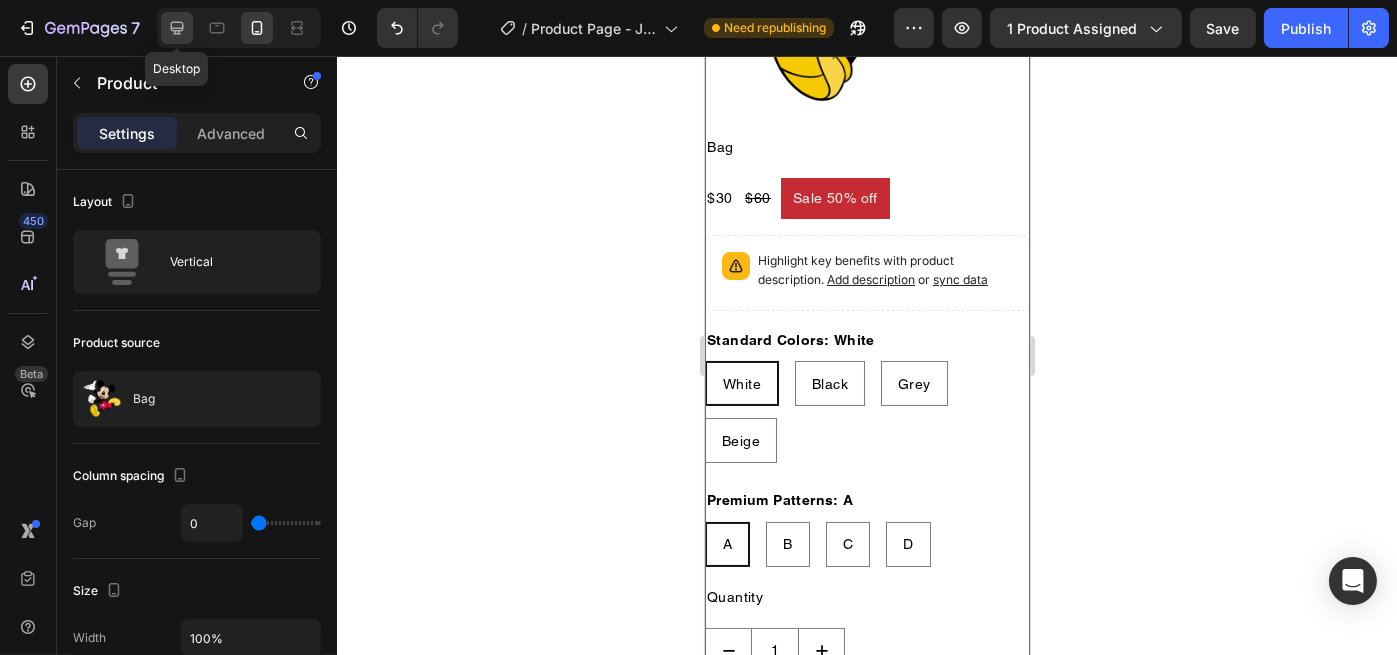 click 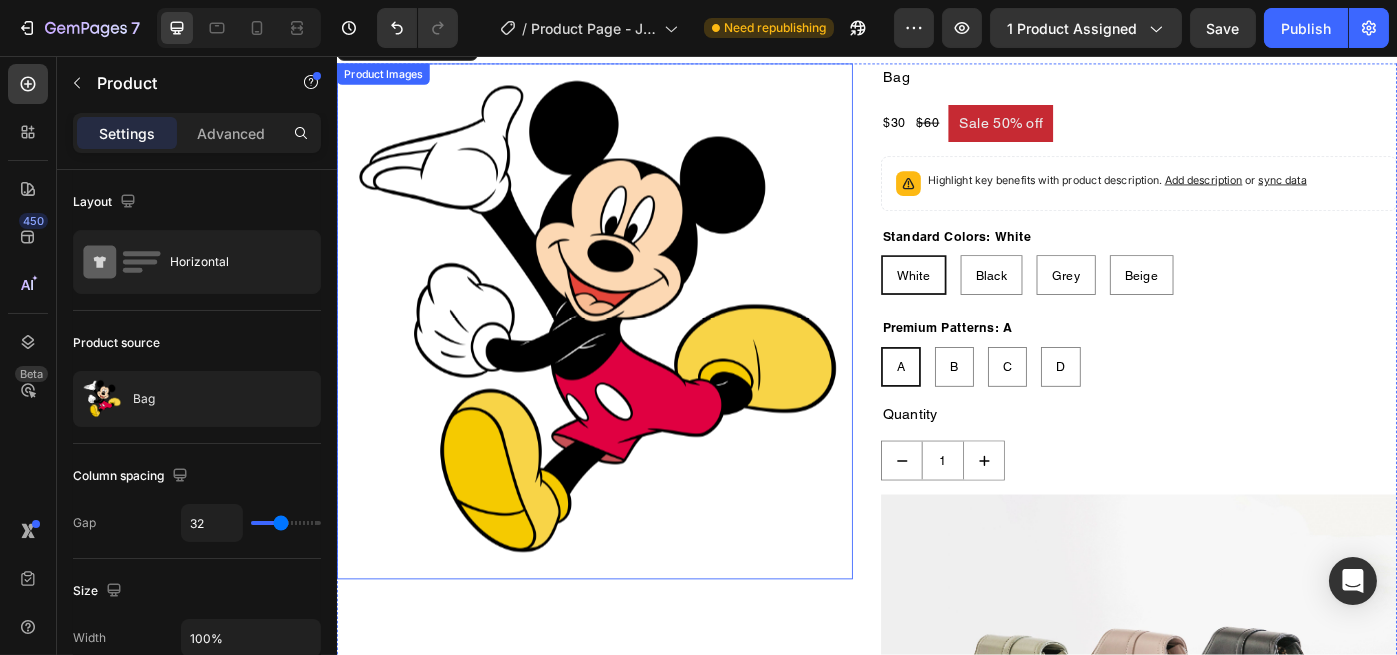 scroll, scrollTop: 2, scrollLeft: 0, axis: vertical 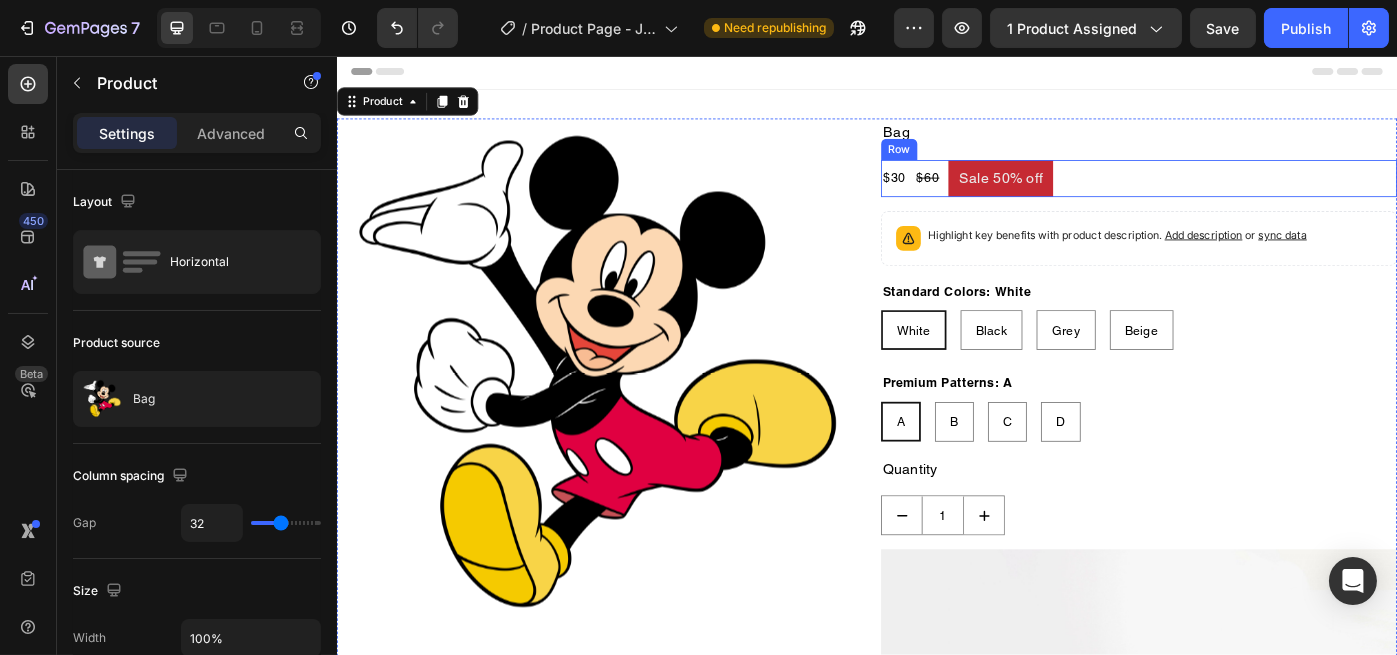 click on "$30 Product Price Product Price $60 Product Price Product Price Sale 50% off Product Badge Row" at bounding box center (1244, 195) 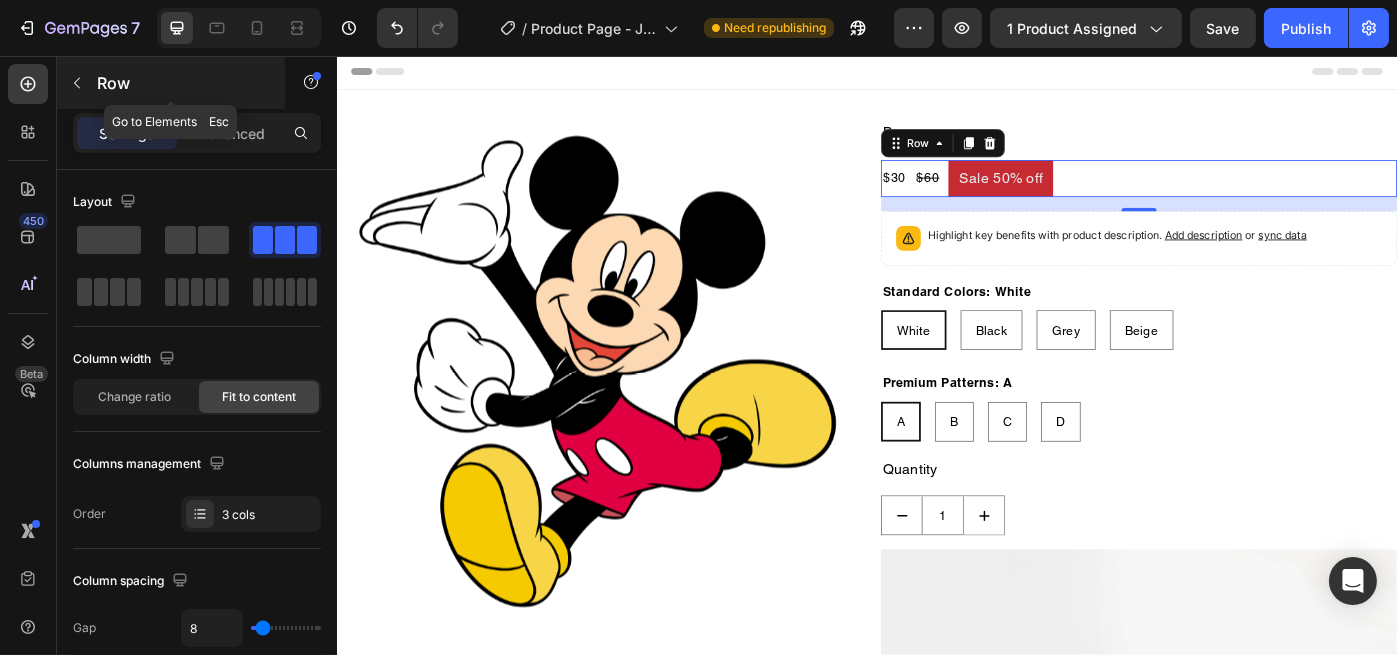 click on "Row" at bounding box center (171, 83) 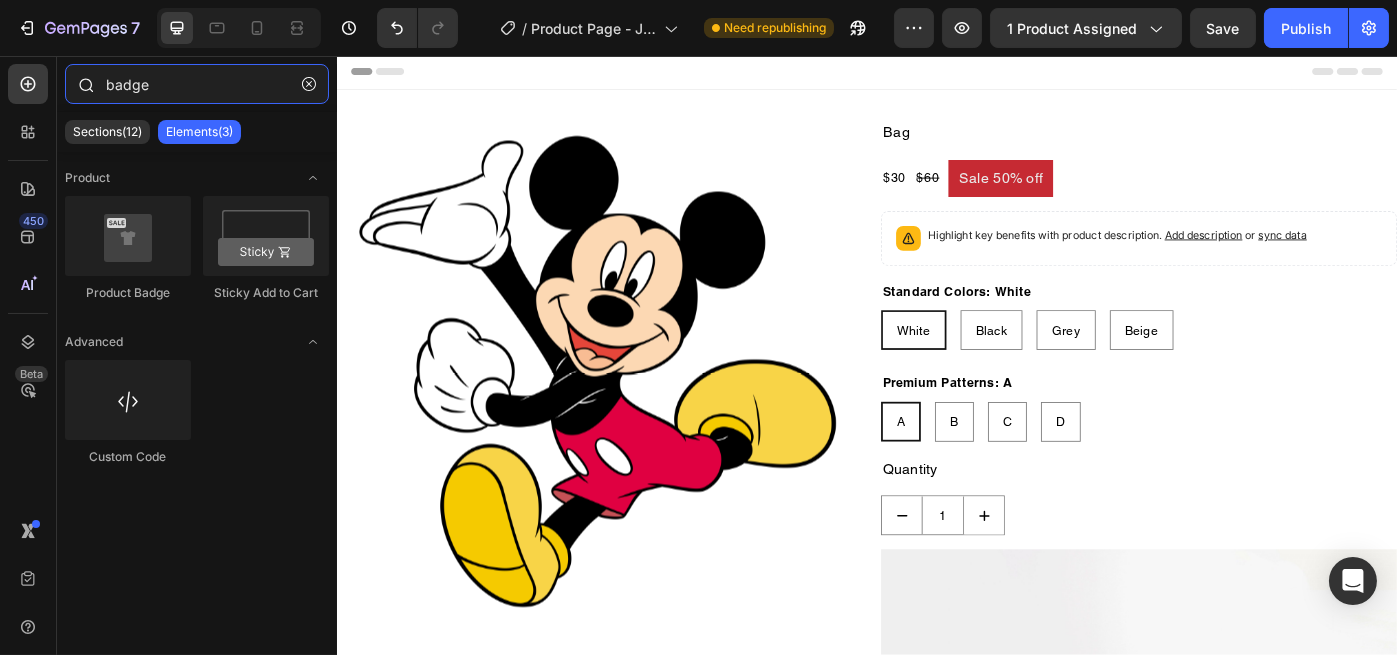 click on "badge" at bounding box center (197, 84) 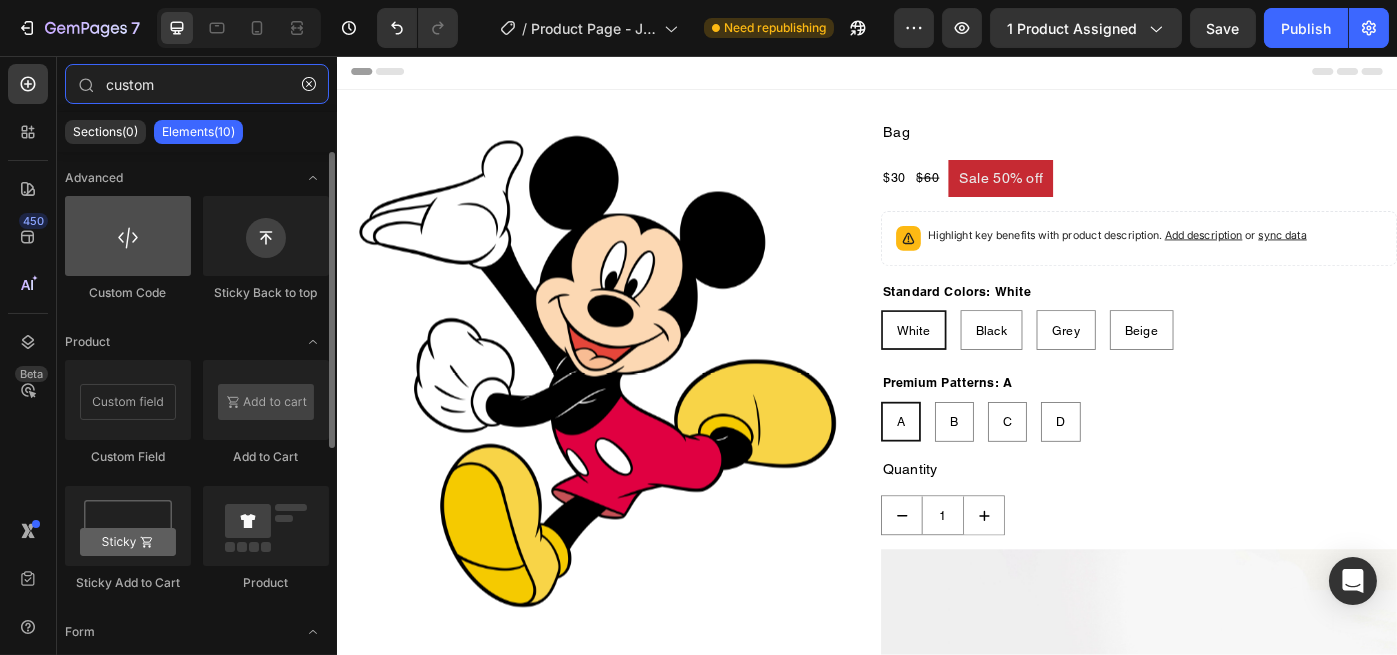 type on "custom" 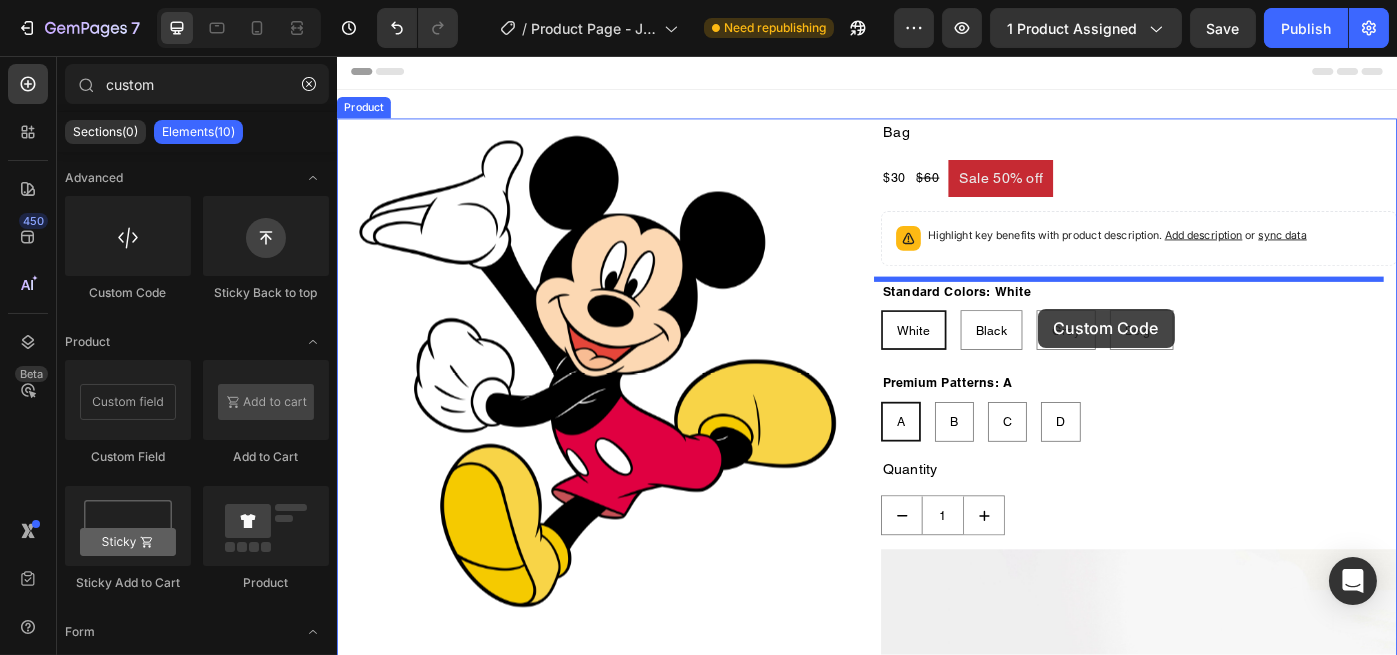 drag, startPoint x: 464, startPoint y: 318, endPoint x: 1129, endPoint y: 342, distance: 665.4329 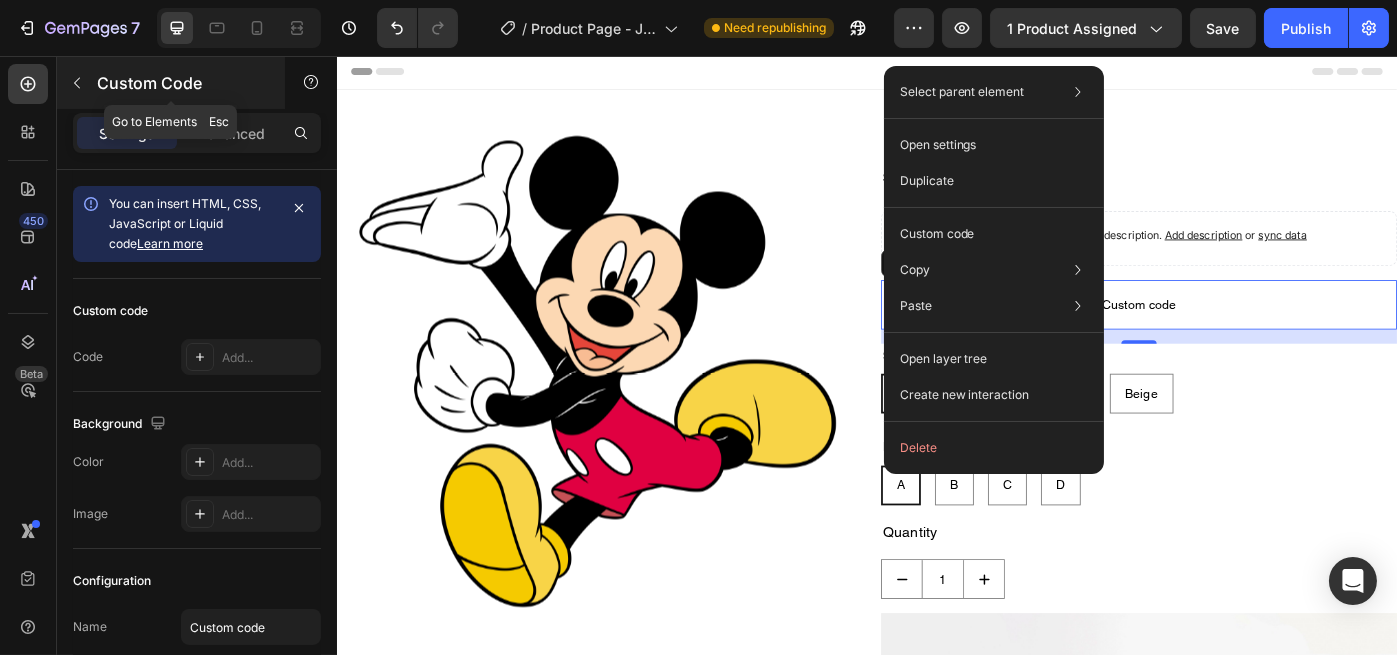 click on "Custom Code" at bounding box center [171, 83] 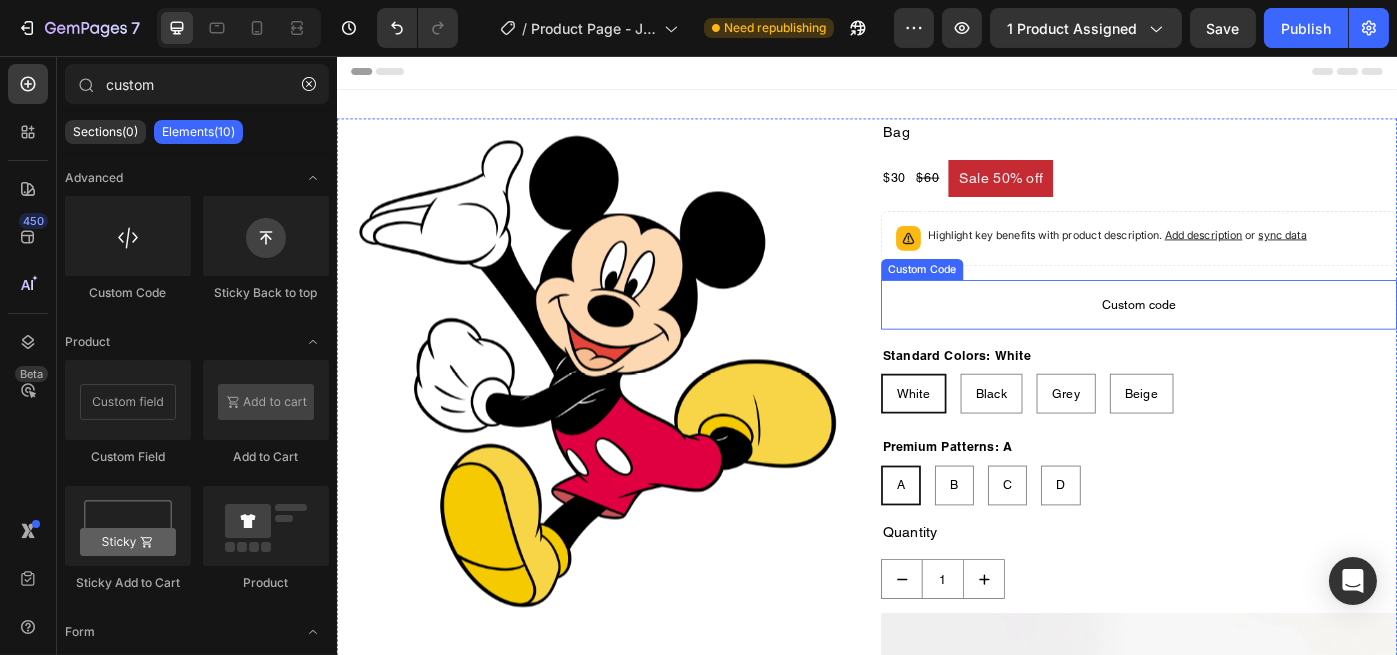 click on "Custom code" at bounding box center [1244, 338] 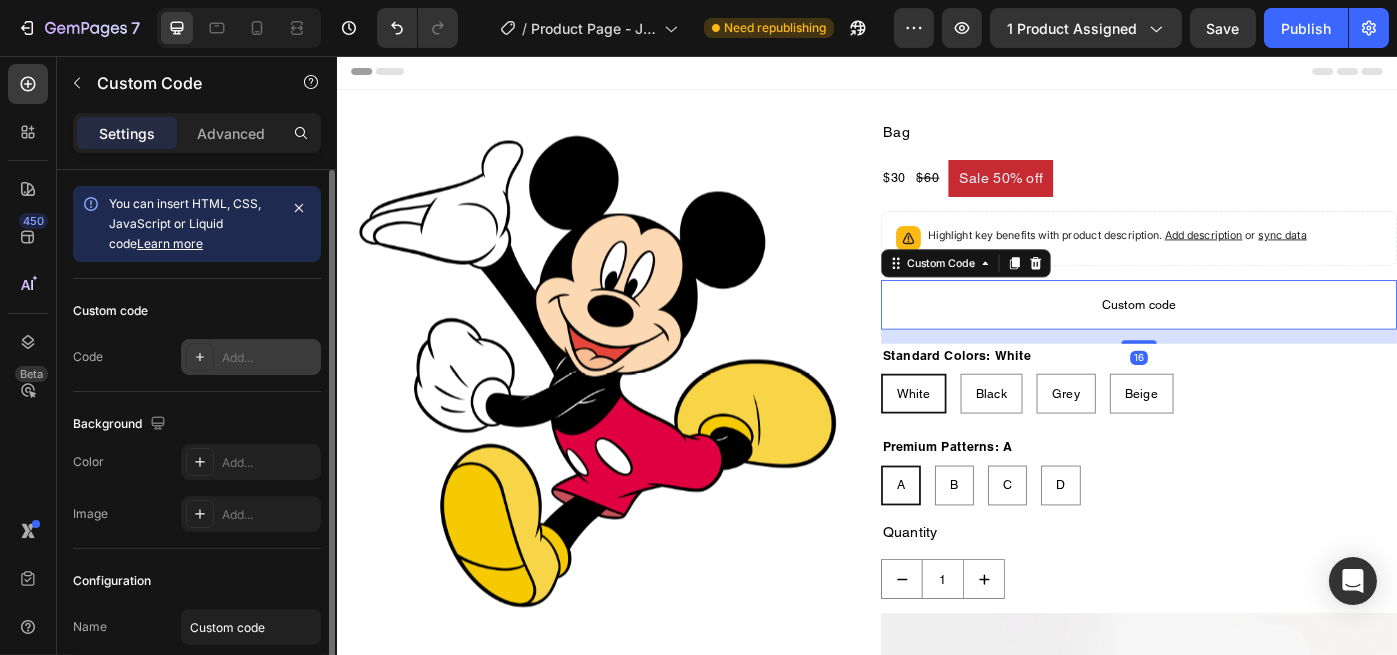 click 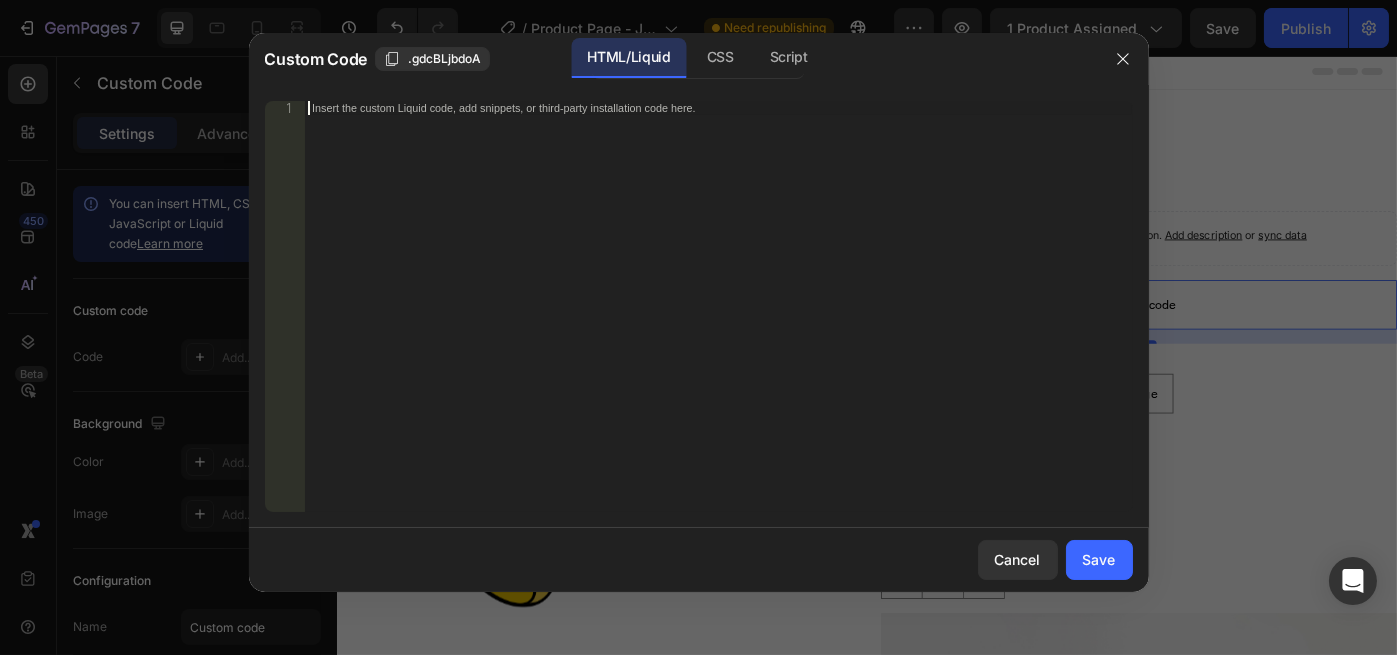 click on "Insert the custom Liquid code, add snippets, or third-party installation code here." at bounding box center [676, 107] 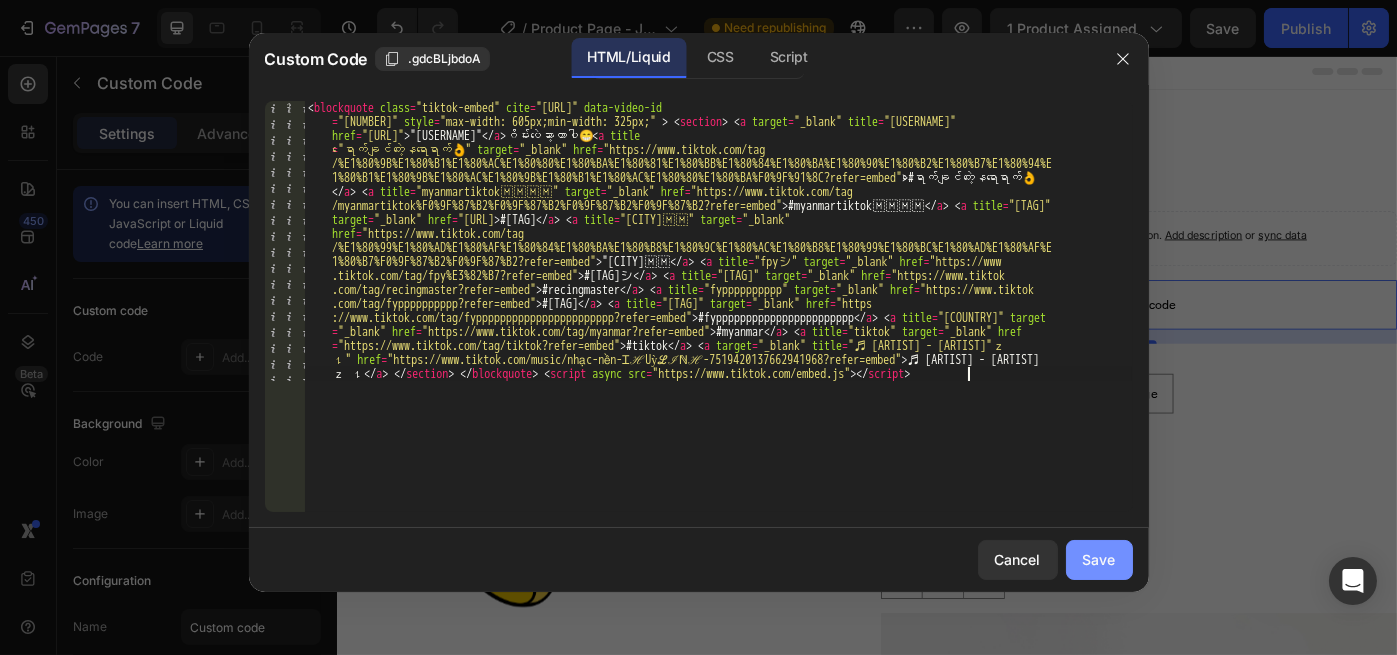 click on "Save" 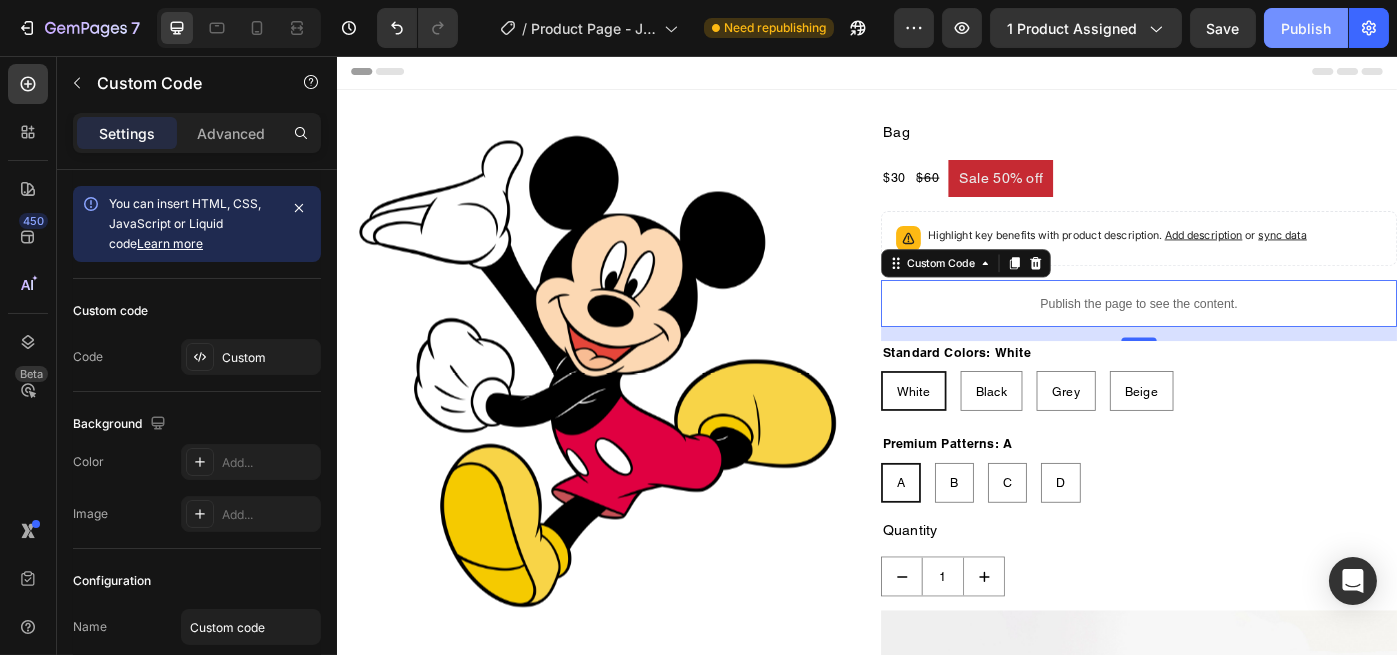 click on "Publish" 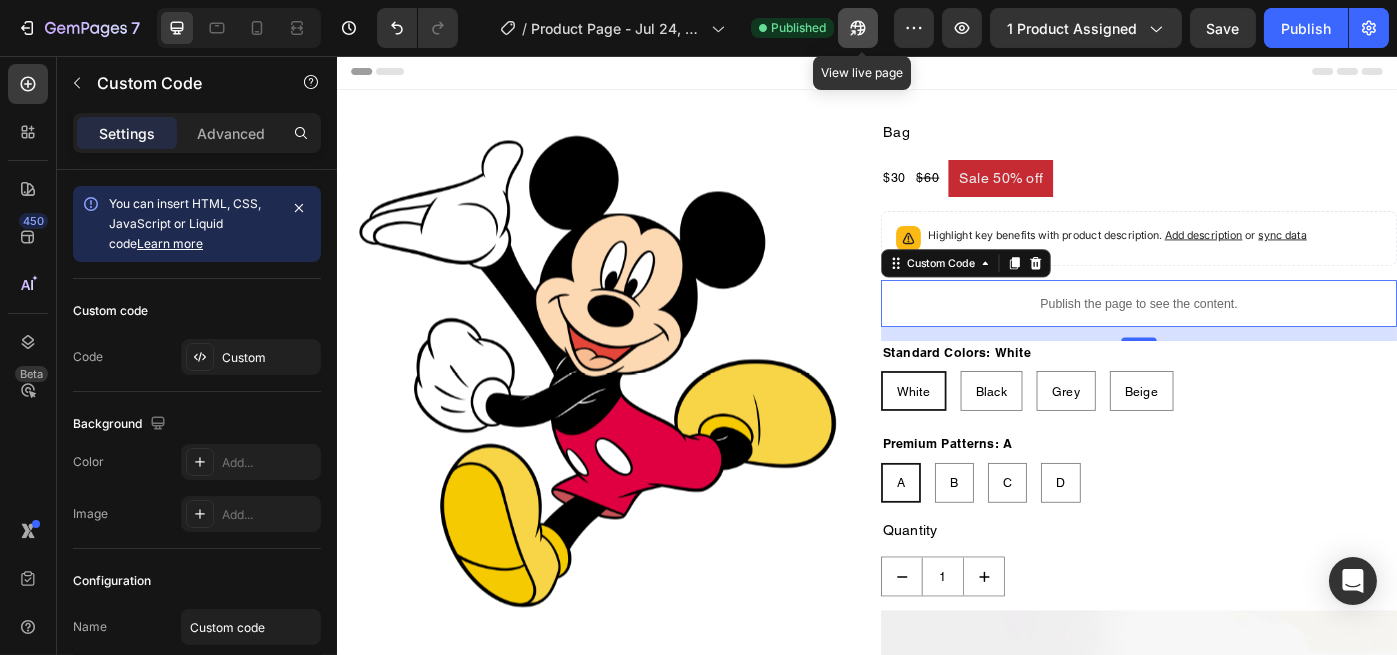 click 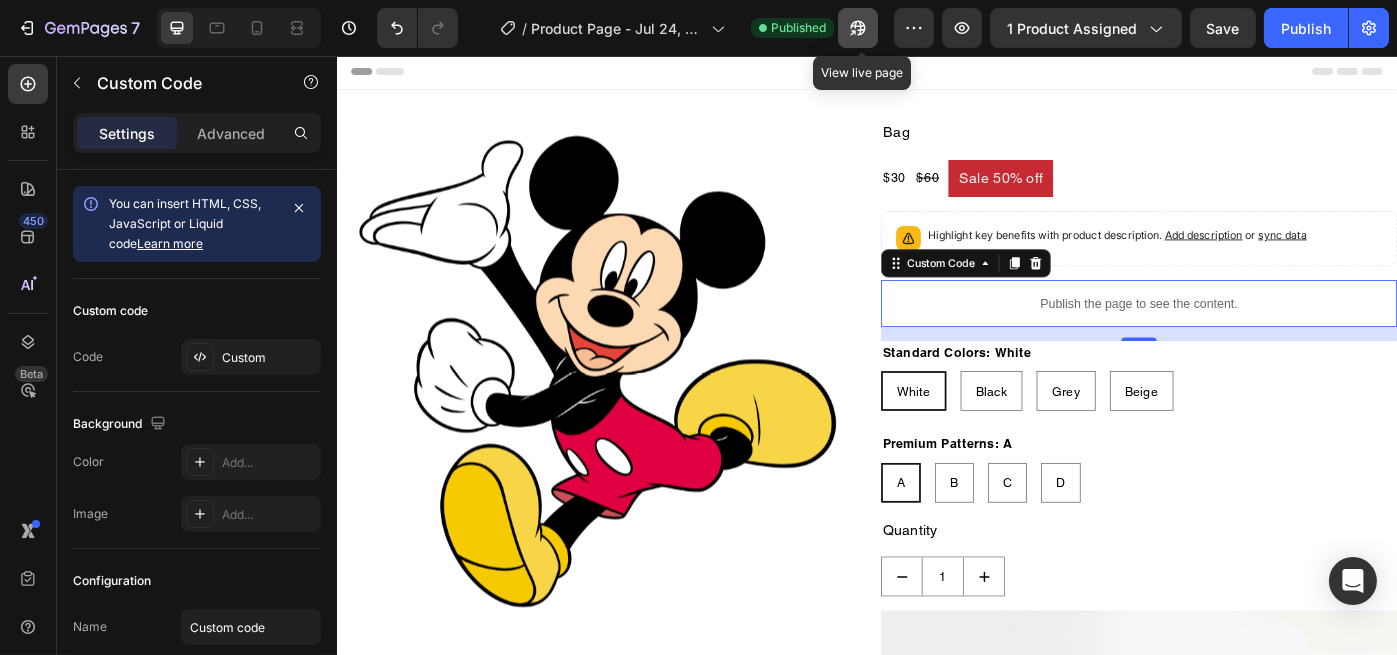 click 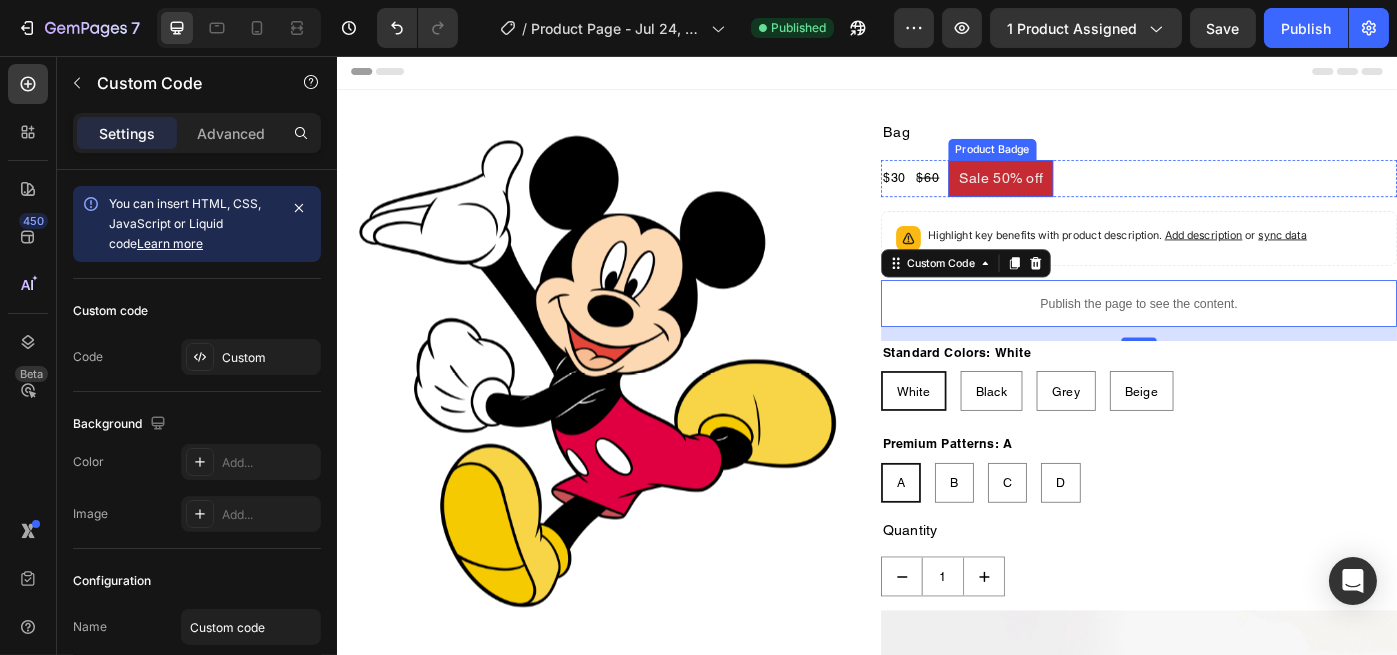 click on "Sale 50% off" at bounding box center (1087, 195) 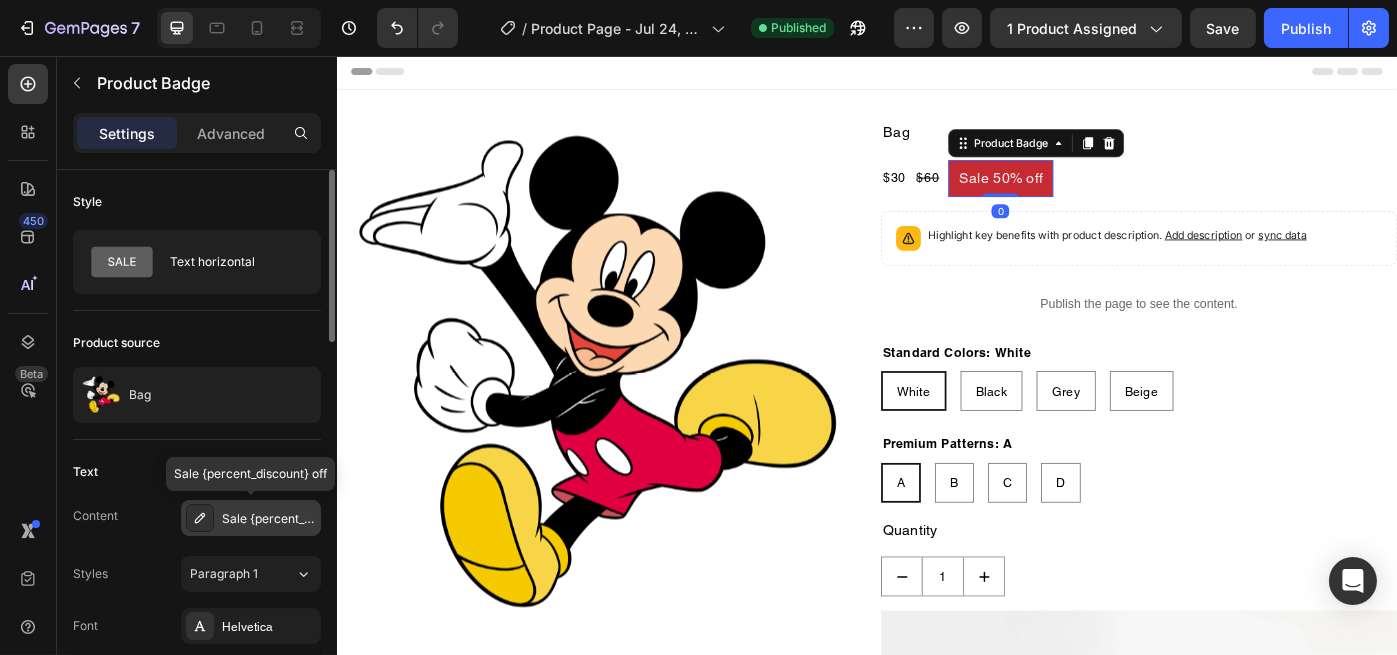 click on "Sale {percent_discount} off" at bounding box center [269, 519] 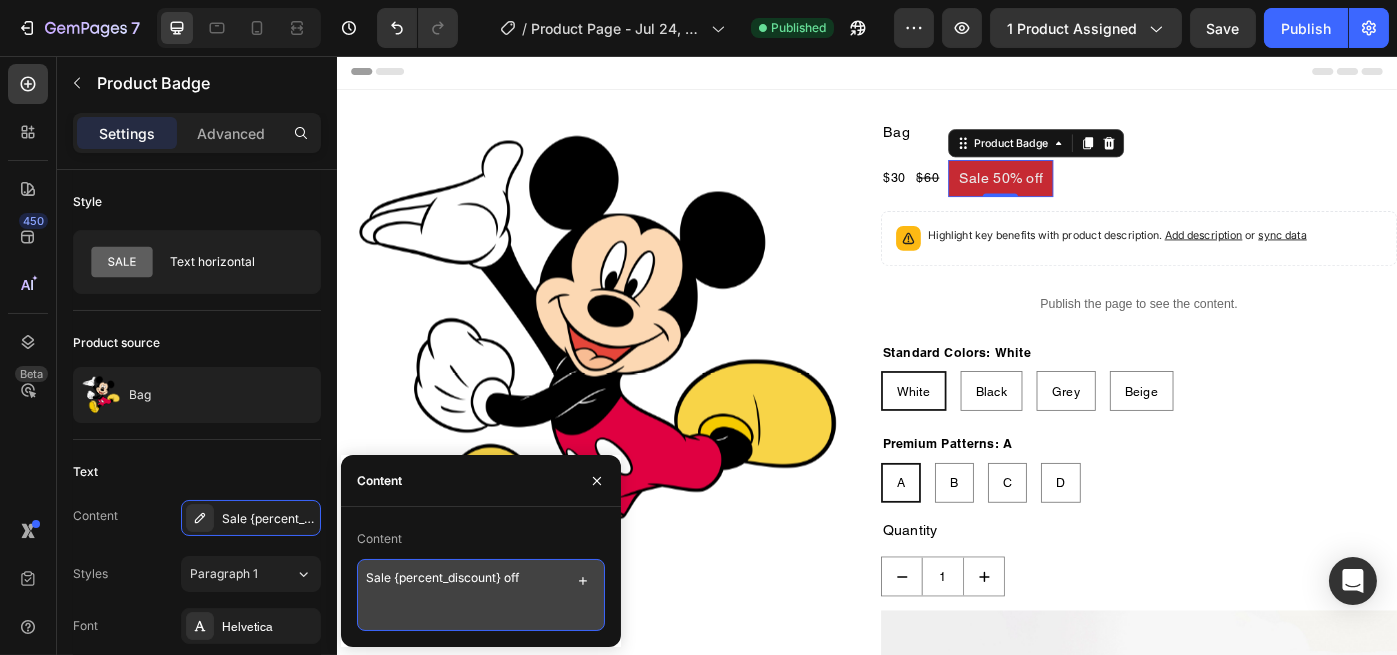 click on "Sale {percent_discount} off" at bounding box center [481, 595] 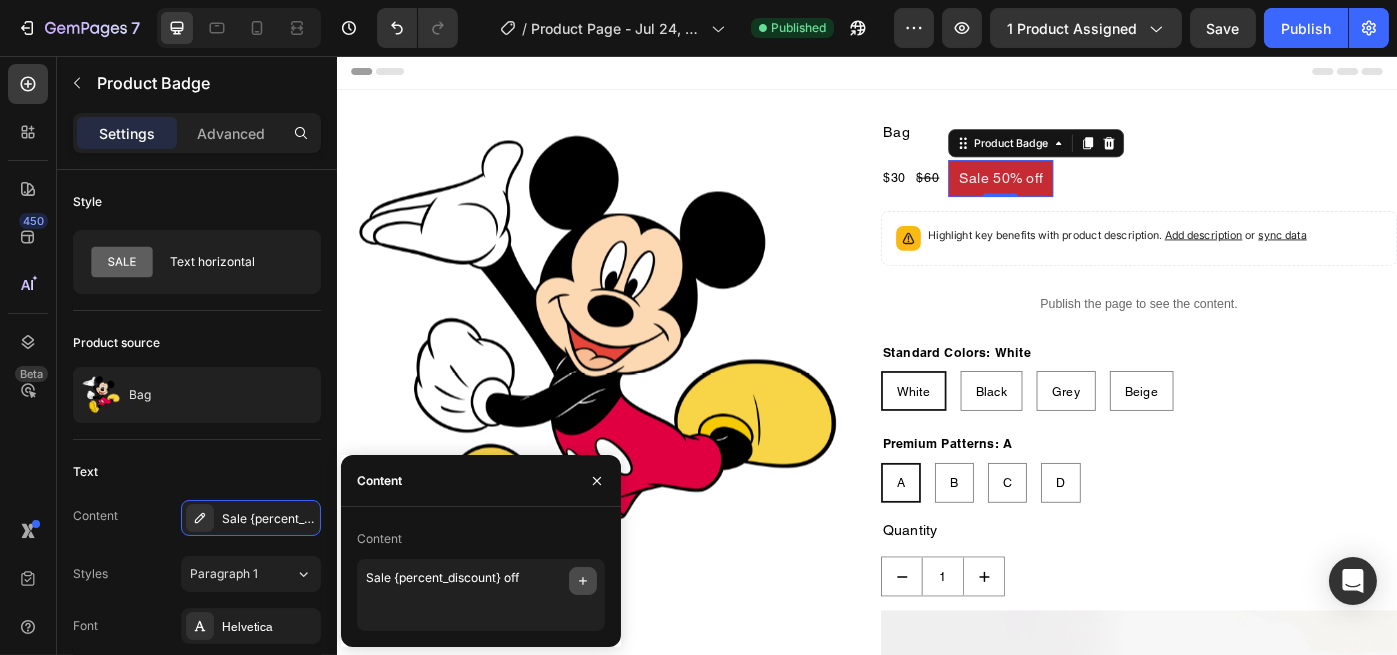 click 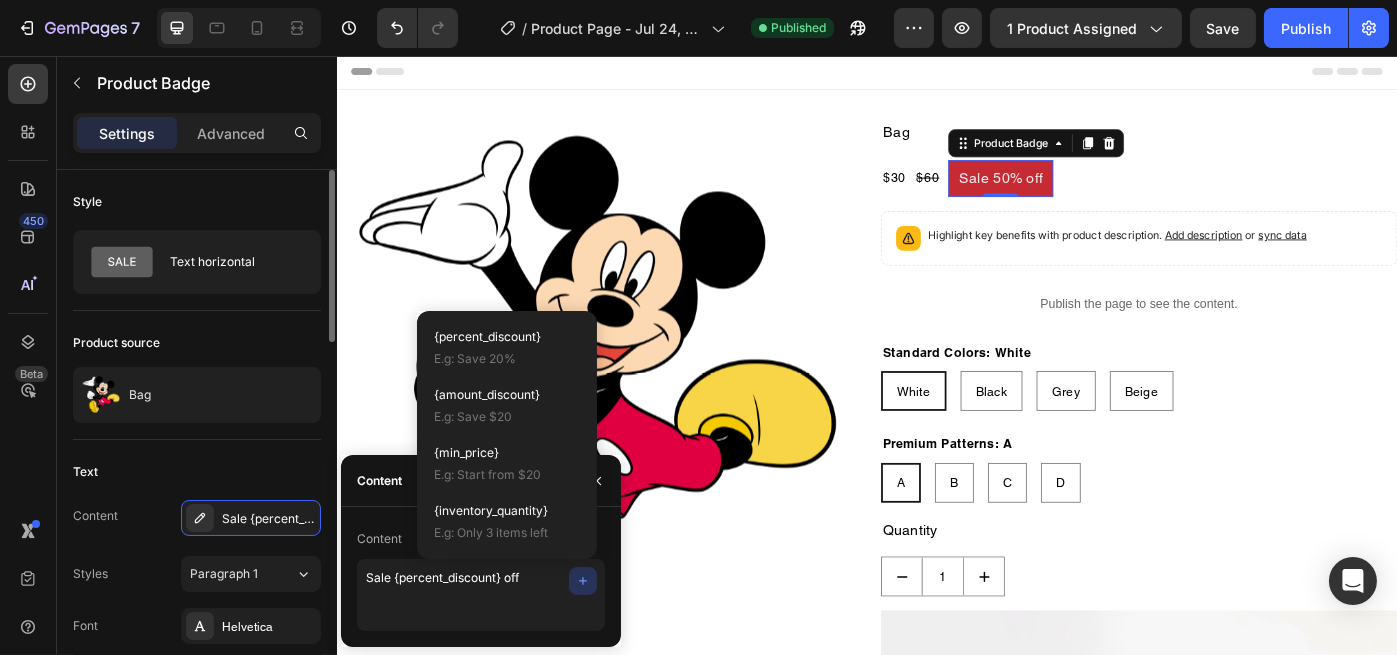 click on "Text" at bounding box center [197, 472] 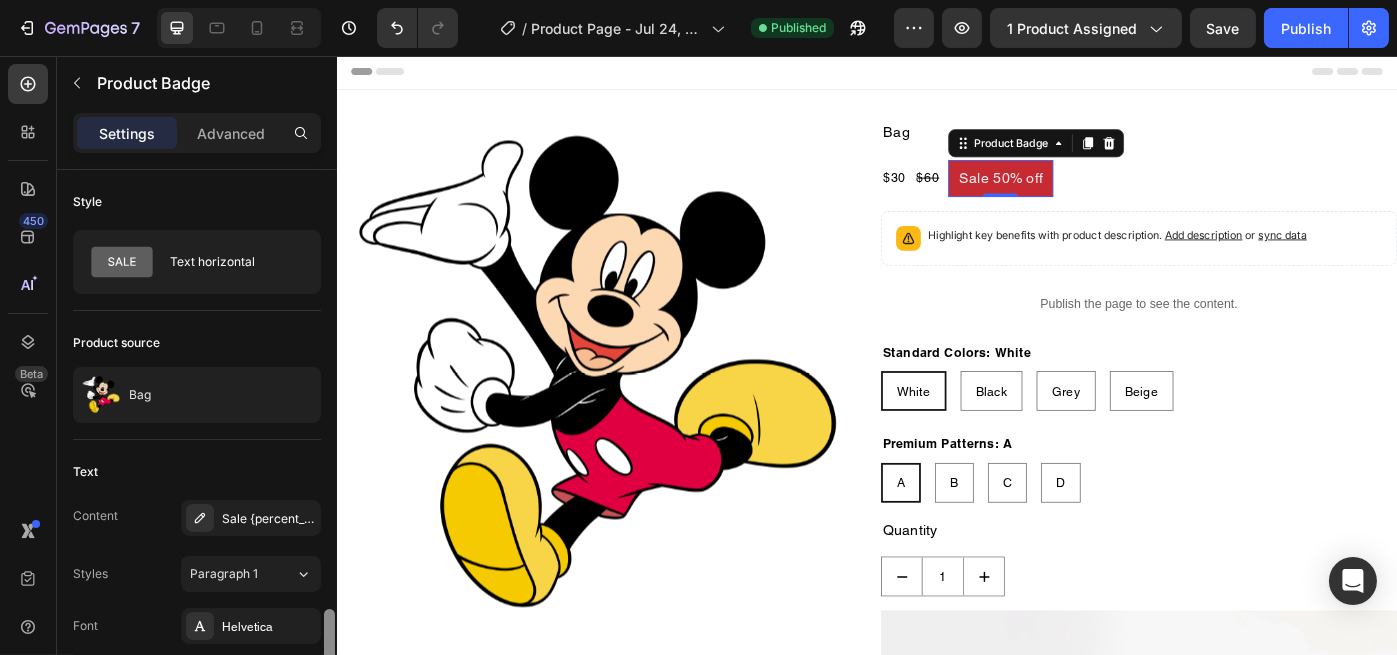 scroll, scrollTop: 333, scrollLeft: 0, axis: vertical 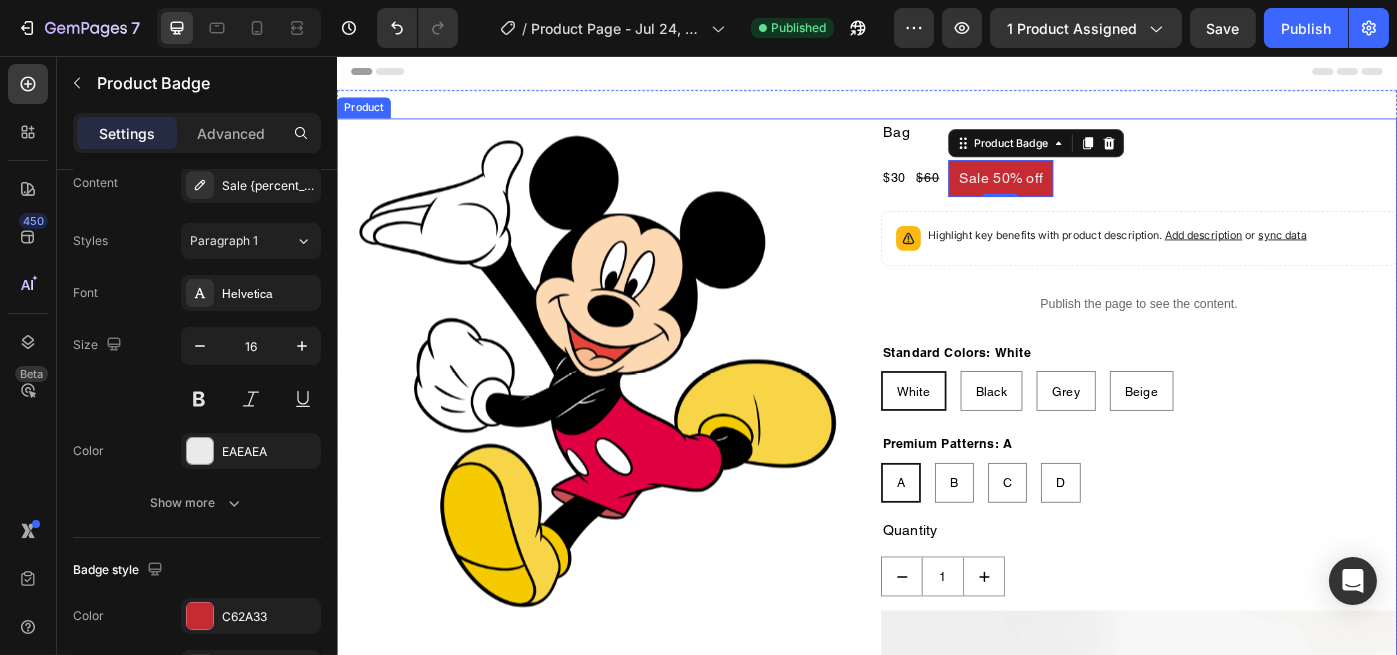 click on "Product Images Bag Product Title $30 Product Price Product Price $60 Product Price Product Price Sale 50% off Product Badge   0 Row Highlight key benefits with product description.       Add description   or   sync data Product Description
Publish the page to see the content.
Custom Code Standard Colors: White White White White Black Black Black Grey Grey Grey Beige Beige Beige Premium Patterns: A A A A B B B C C C D D D Product Variants & Swatches Quantity Text Block
1
Product Quantity Image
Icon Replace this text with your content Text Block Row
Icon Replace this text with your content Text Block Row Row
Icon Replace this text with your content Text Block Row
Icon Replace this text with your content Text Block Row Row Buy it now Dynamic Checkout
Add to cart Add to Cart Row Product" at bounding box center [936, 801] 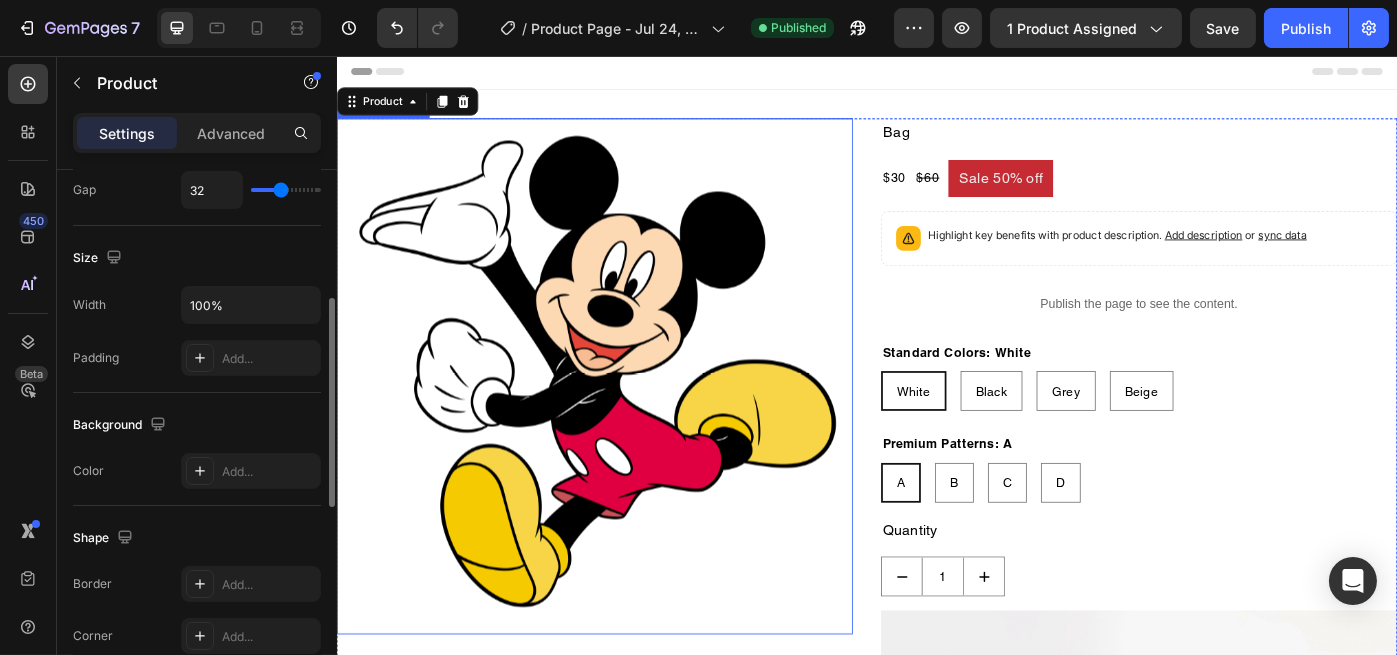 scroll, scrollTop: 0, scrollLeft: 0, axis: both 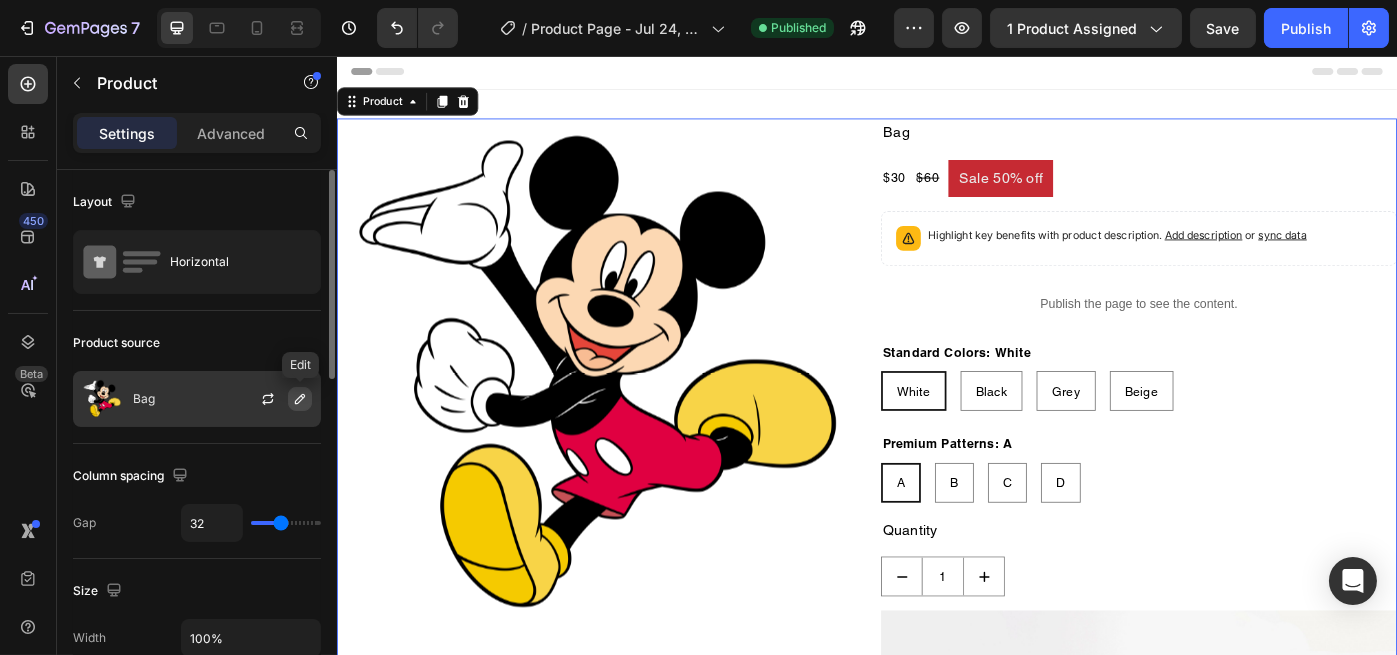 click 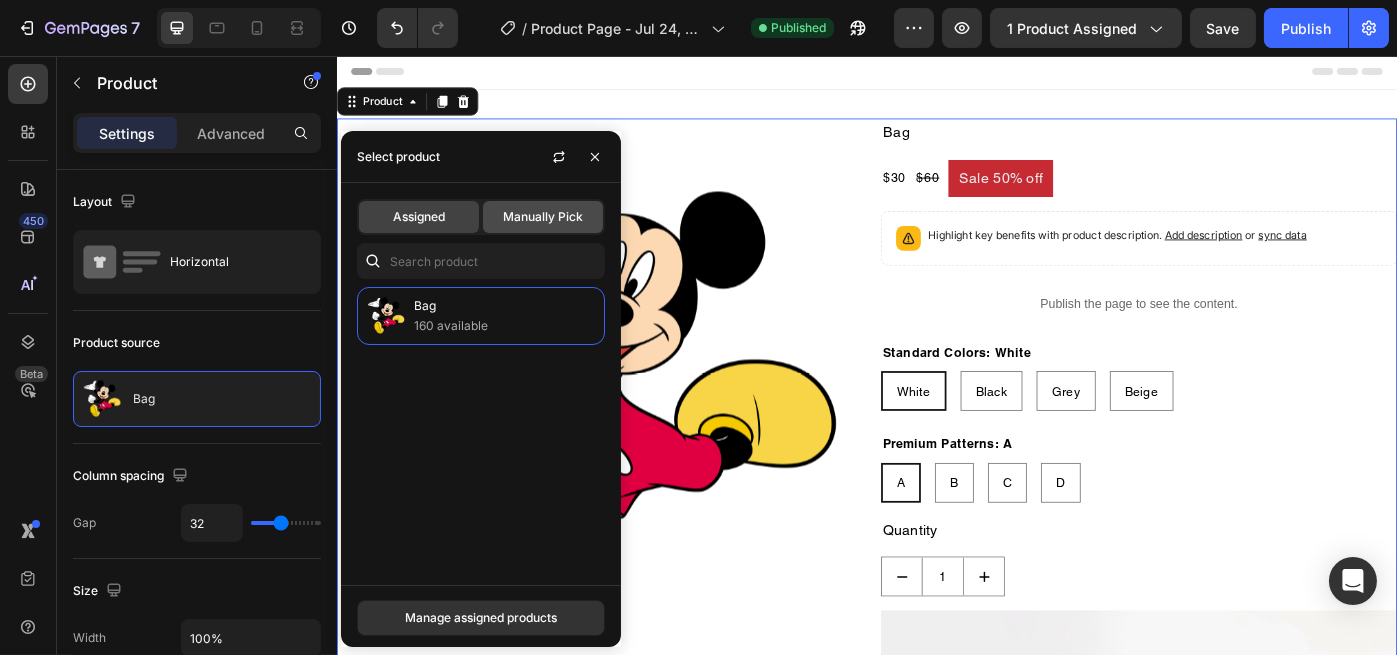 click on "Manually Pick" 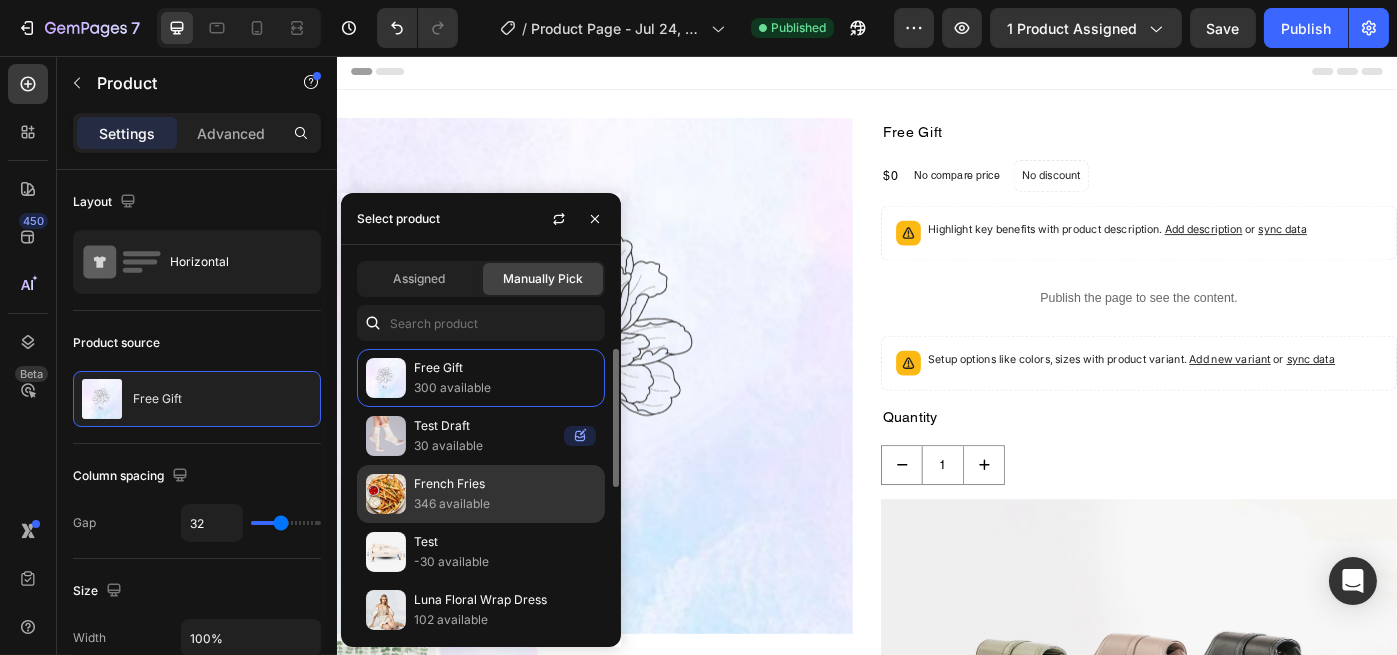 click on "346 available" at bounding box center (505, 504) 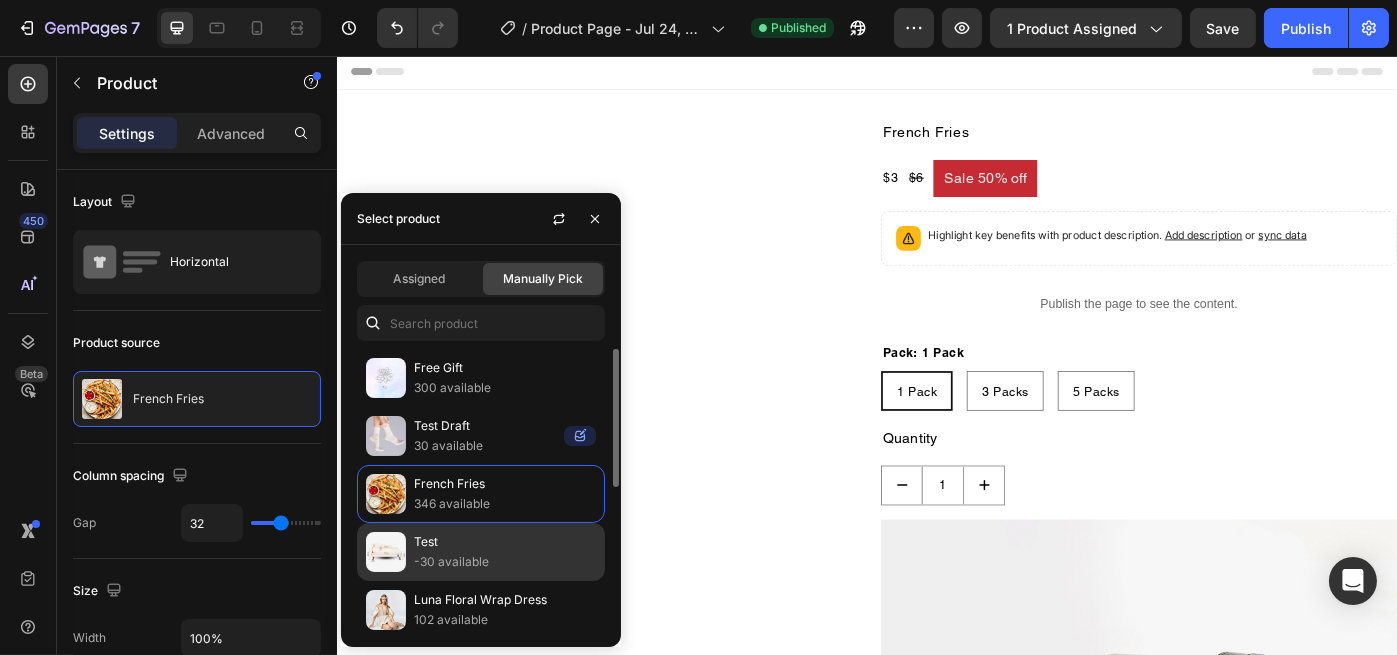scroll, scrollTop: 292, scrollLeft: 0, axis: vertical 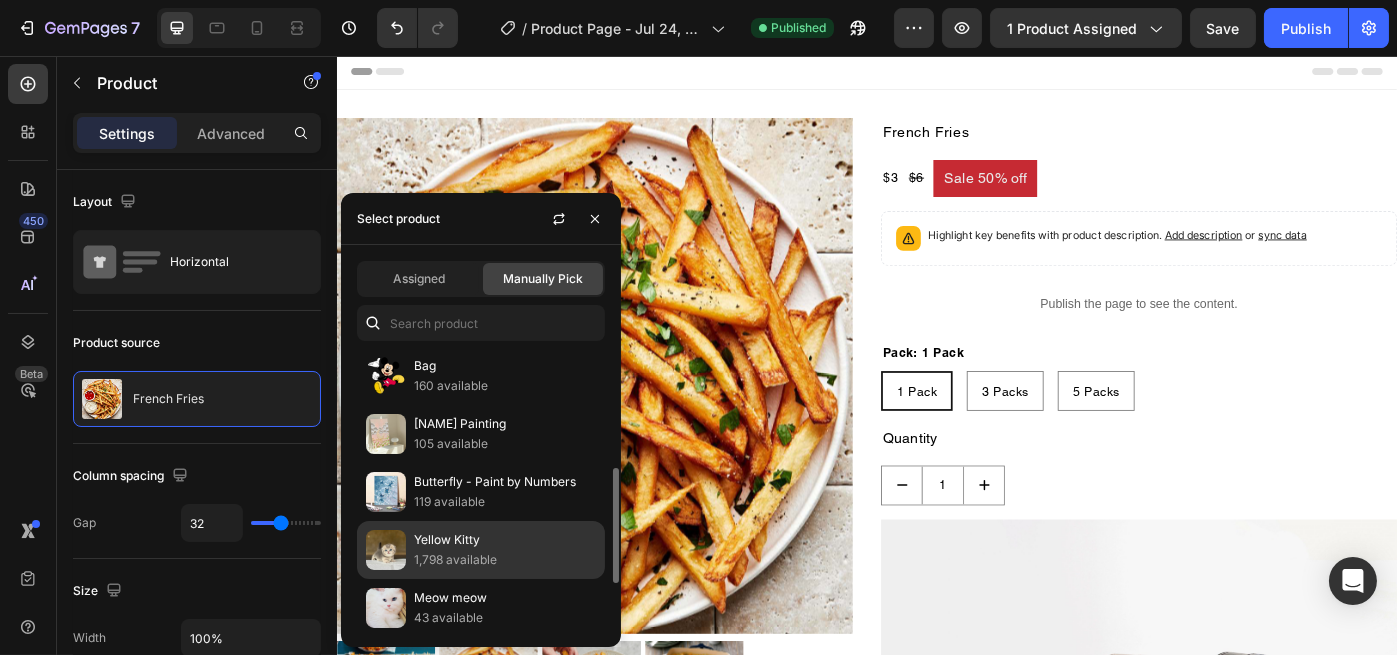 click on "Yellow Kitty" at bounding box center (505, 540) 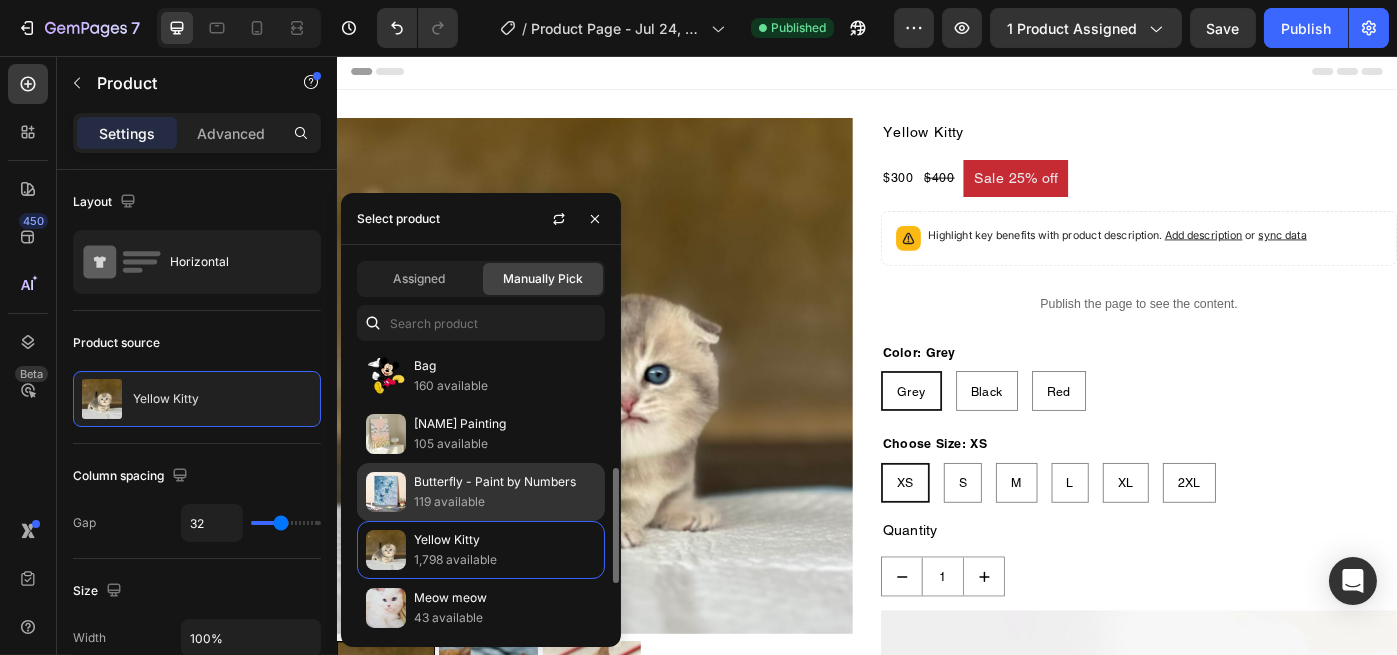 click on "Butterfly - Paint by Numbers" at bounding box center [505, 482] 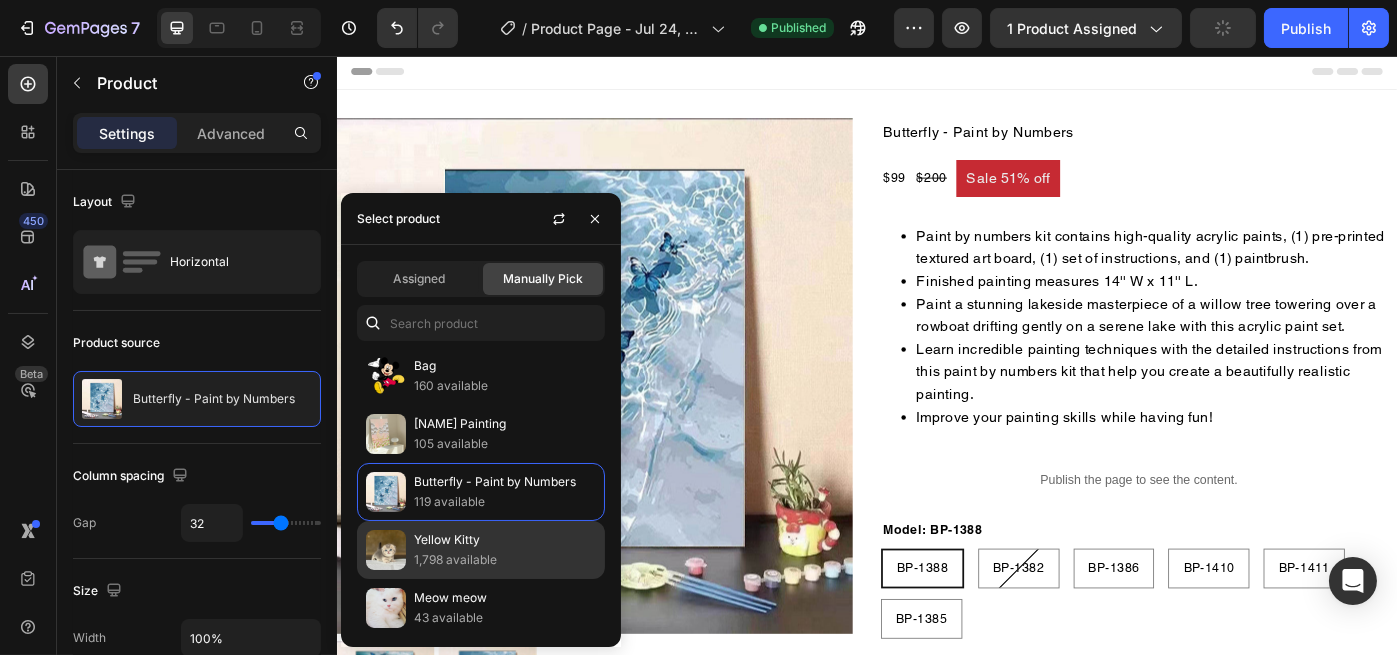 scroll, scrollTop: 407, scrollLeft: 0, axis: vertical 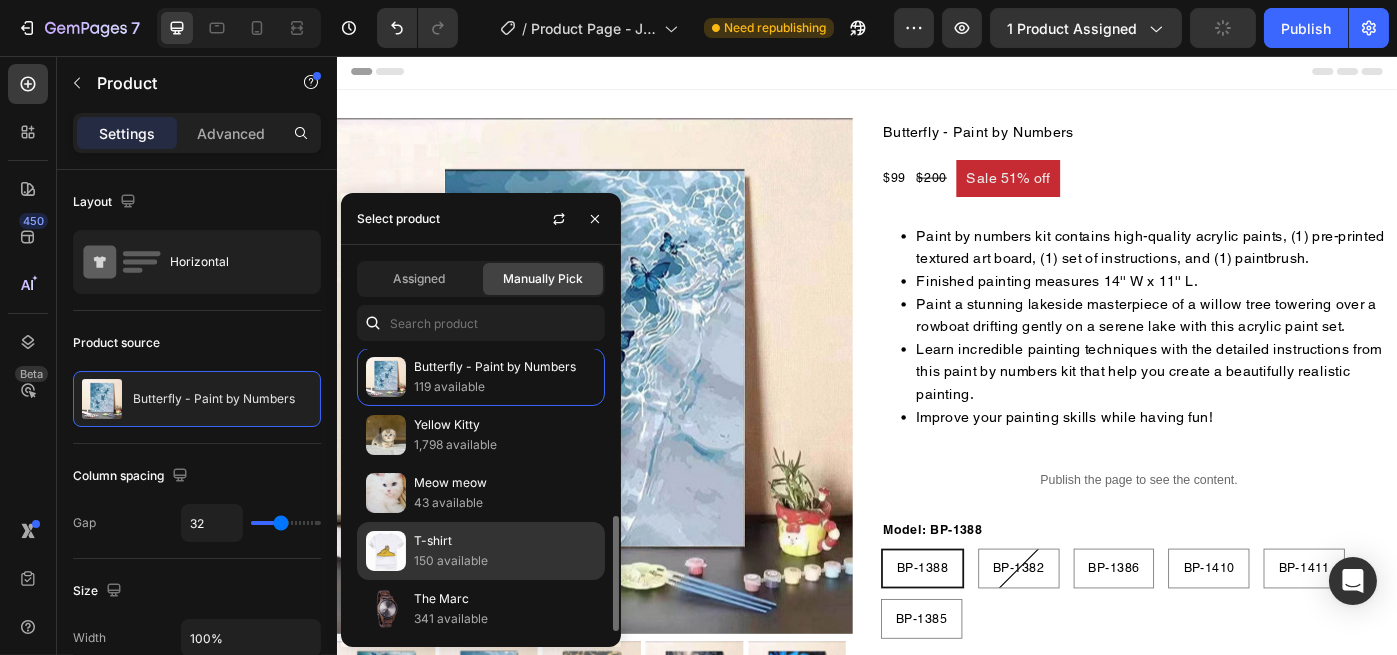 click on "150 available" at bounding box center [505, 561] 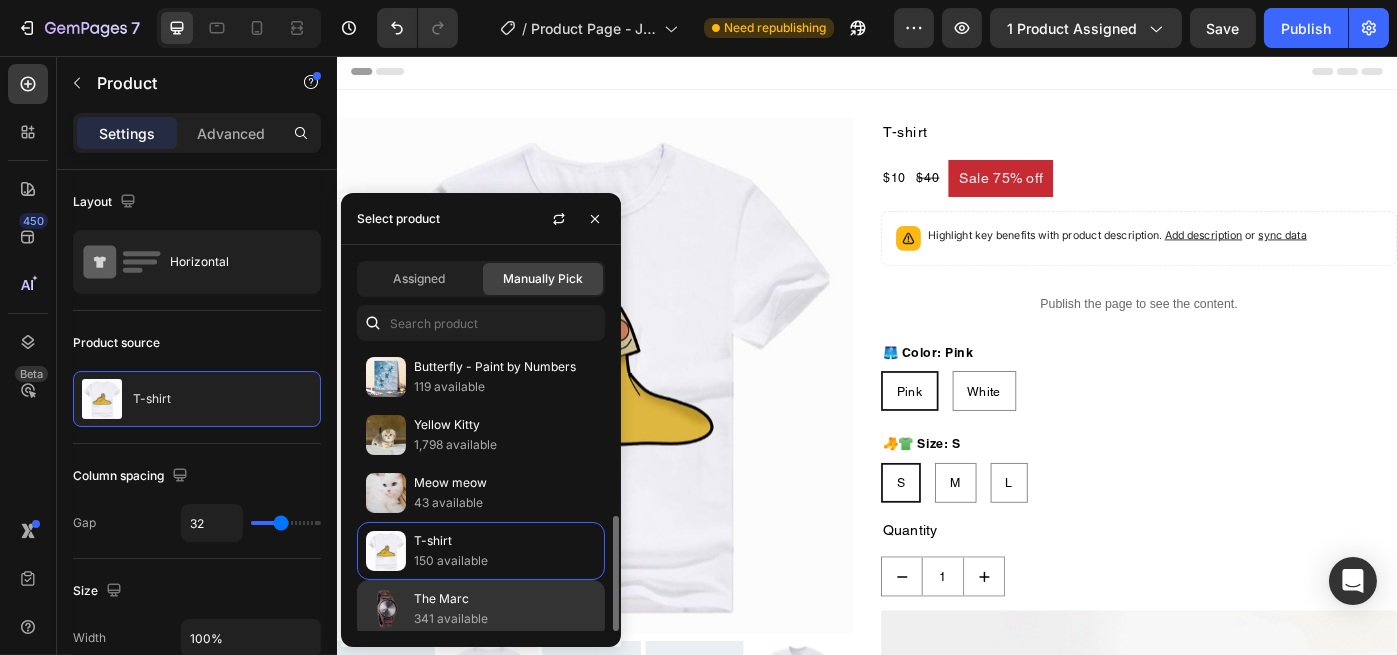 click on "The Marc" at bounding box center [505, 599] 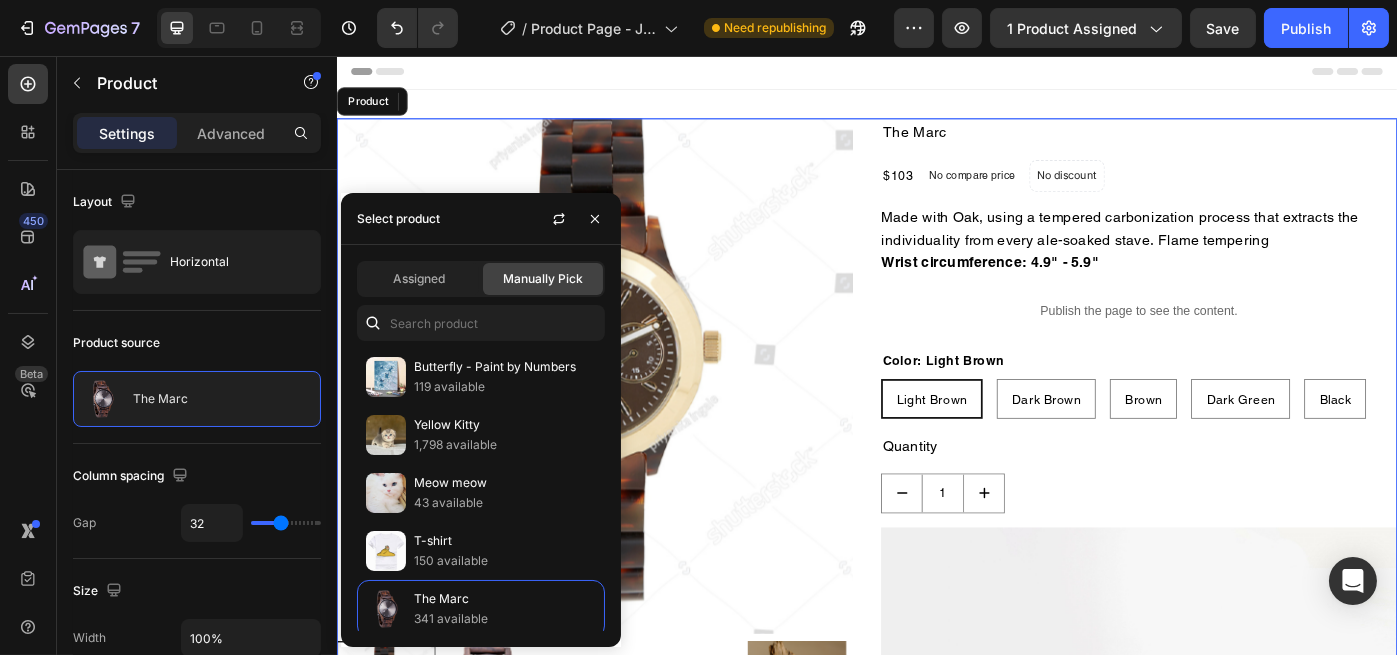 click on "Product Images The Marc Product Title $103 Product Price Product Price No compare price Product Price No discount   Not be displayed when published Product Badge Row Made with Oak, using a tempered carbonization process that extracts the individuality from every ale-soaked stave. Flame tempering Wrist circumference: 4.9" - 5.9"   Product Description
Publish the page to see the content.
Custom Code Color: Light Brown Light Brown Light Brown Light Brown Dark Brown Dark Brown Dark Brown Brown Brown Brown Dark Green Dark Green Dark Green Black Black Black Product Variants & Swatches Quantity Text Block
1
Product Quantity Image
Icon Replace this text with your content Text Block Row
Icon Replace this text with your content Text Block Row Row
Icon Replace this text with your content Text Block Row
Icon Text Block Row Row Buy it now" at bounding box center [936, 754] 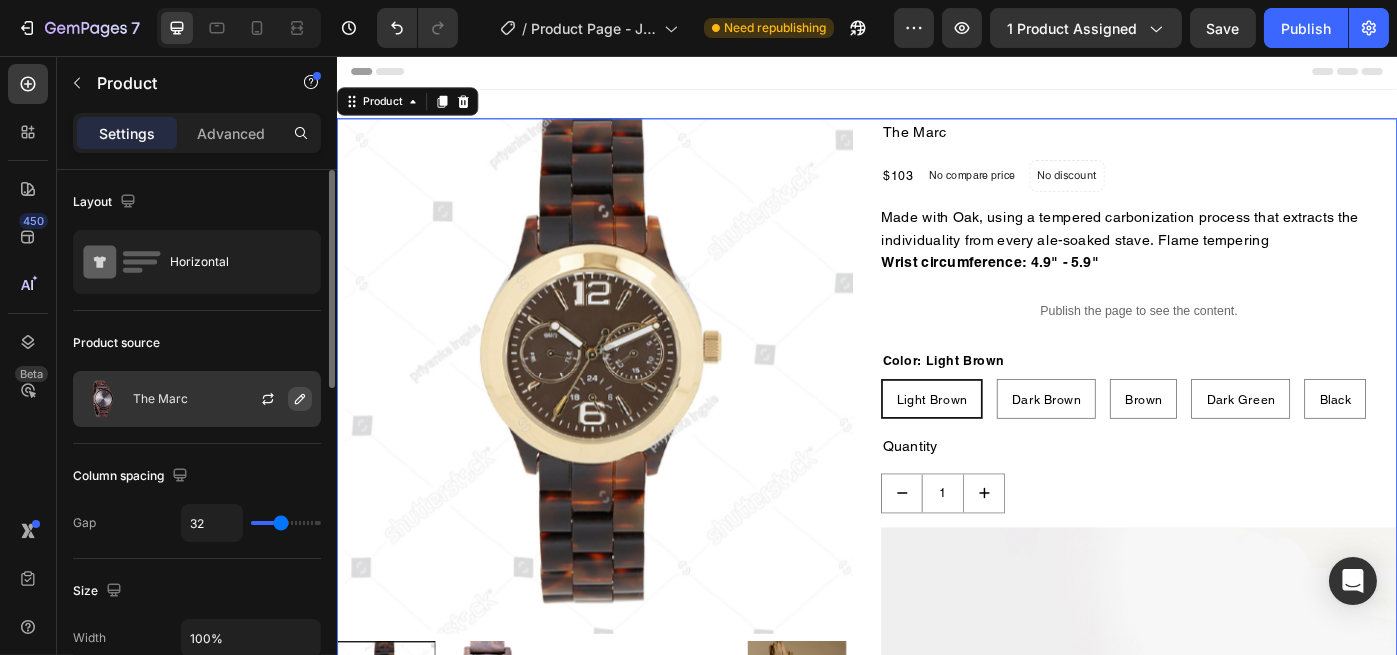 click 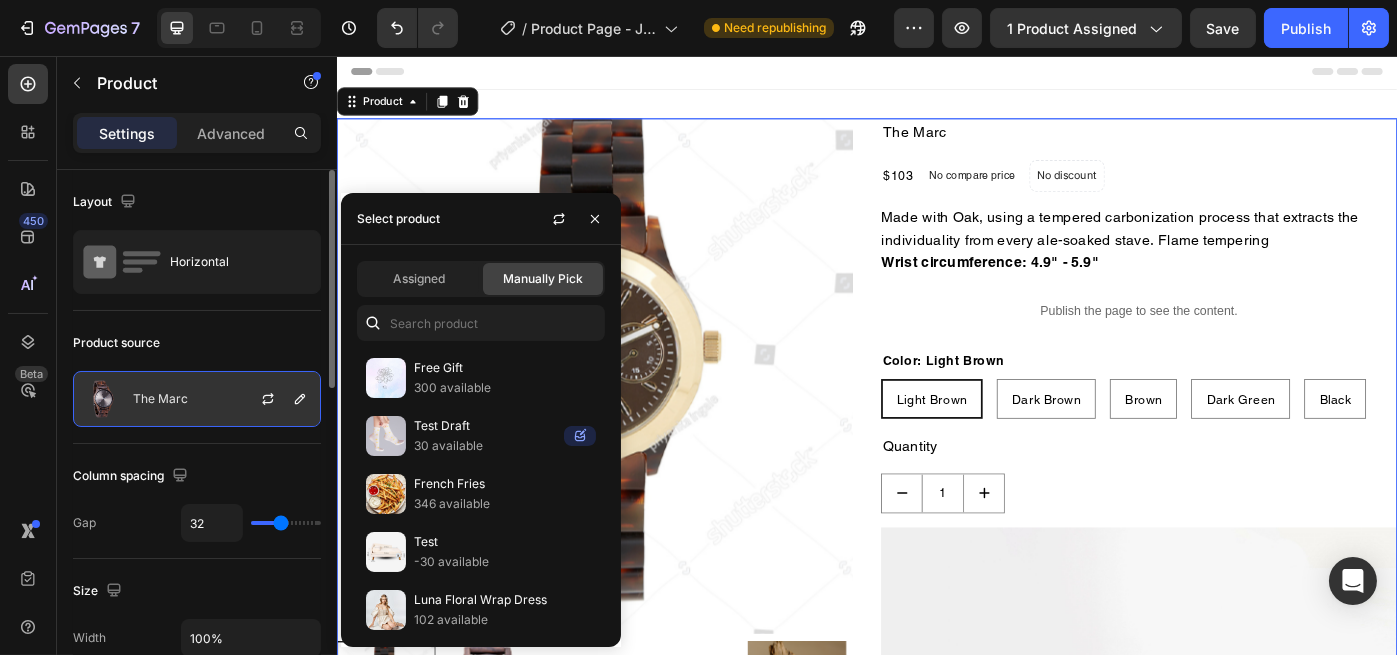 click on "French Fries" at bounding box center [505, 484] 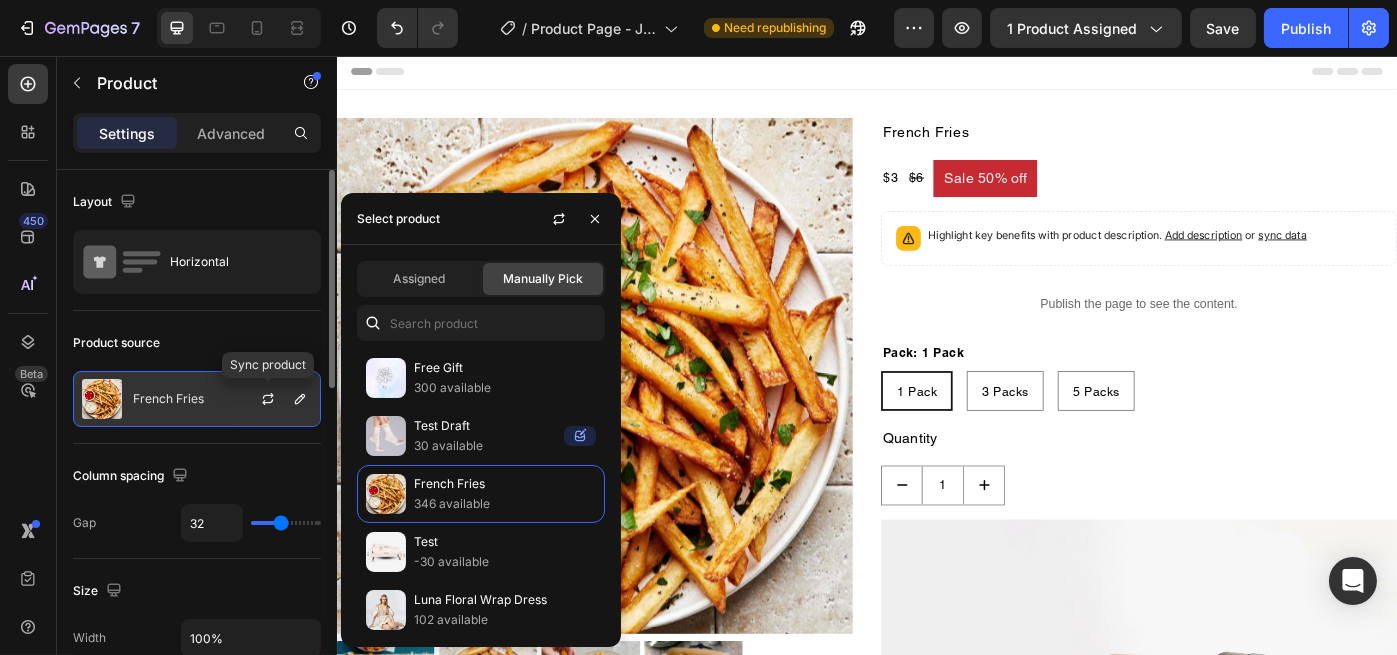 click 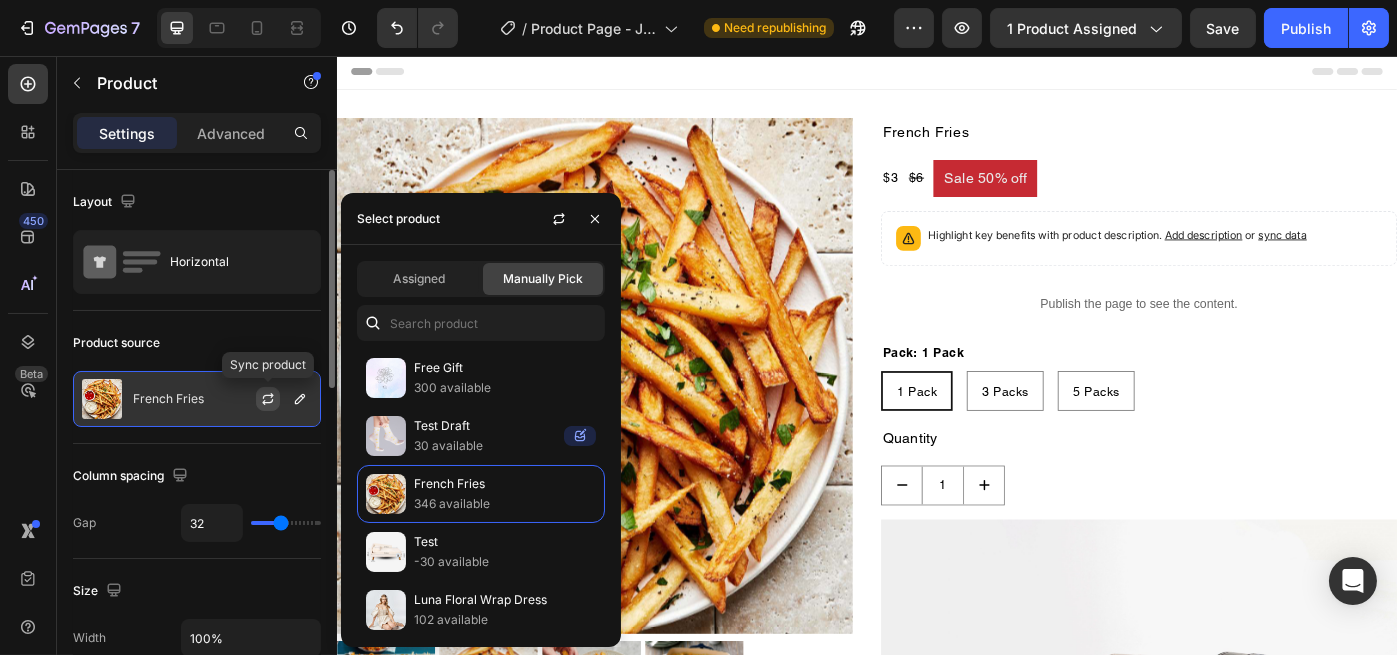 click 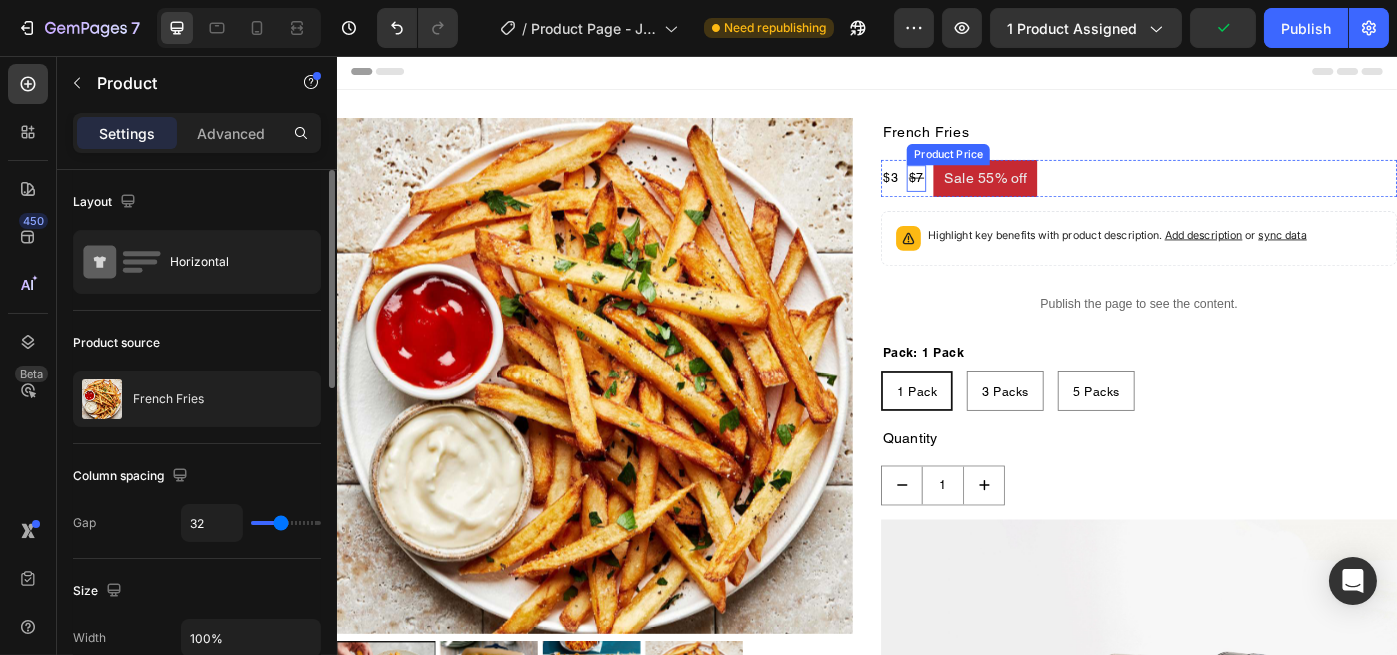 click on "$7" at bounding box center [991, 194] 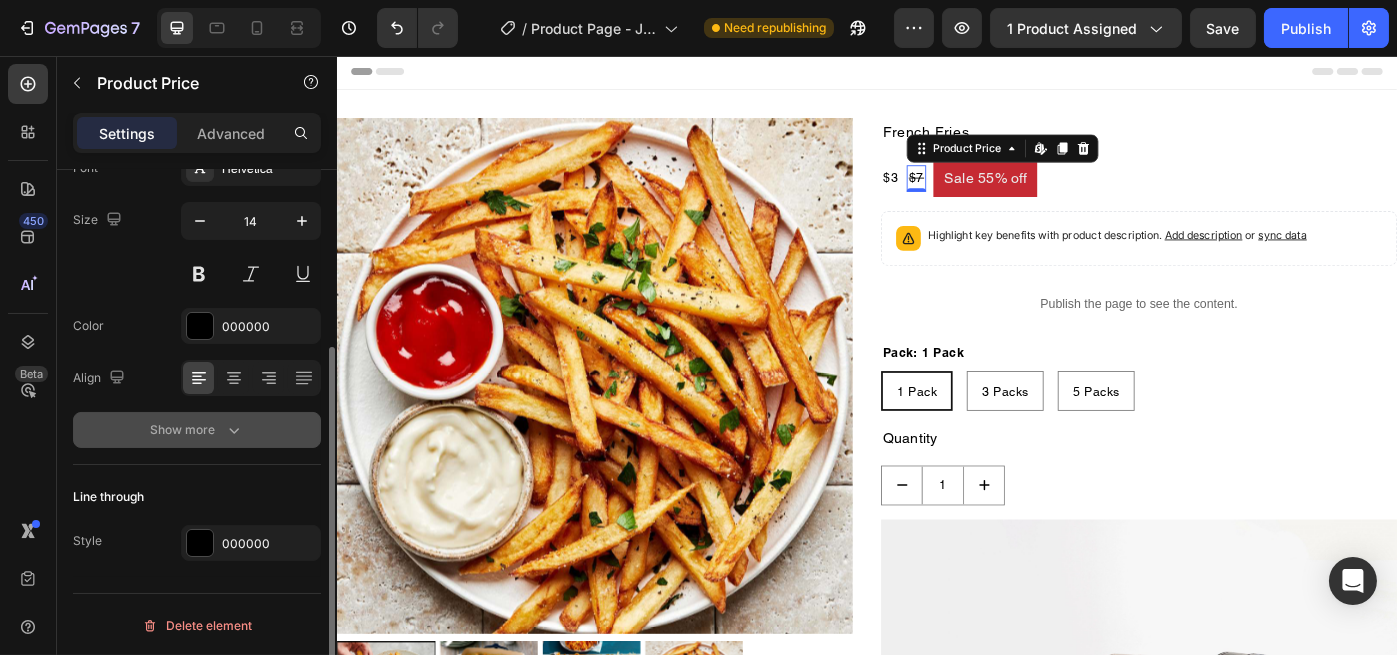 scroll, scrollTop: 0, scrollLeft: 0, axis: both 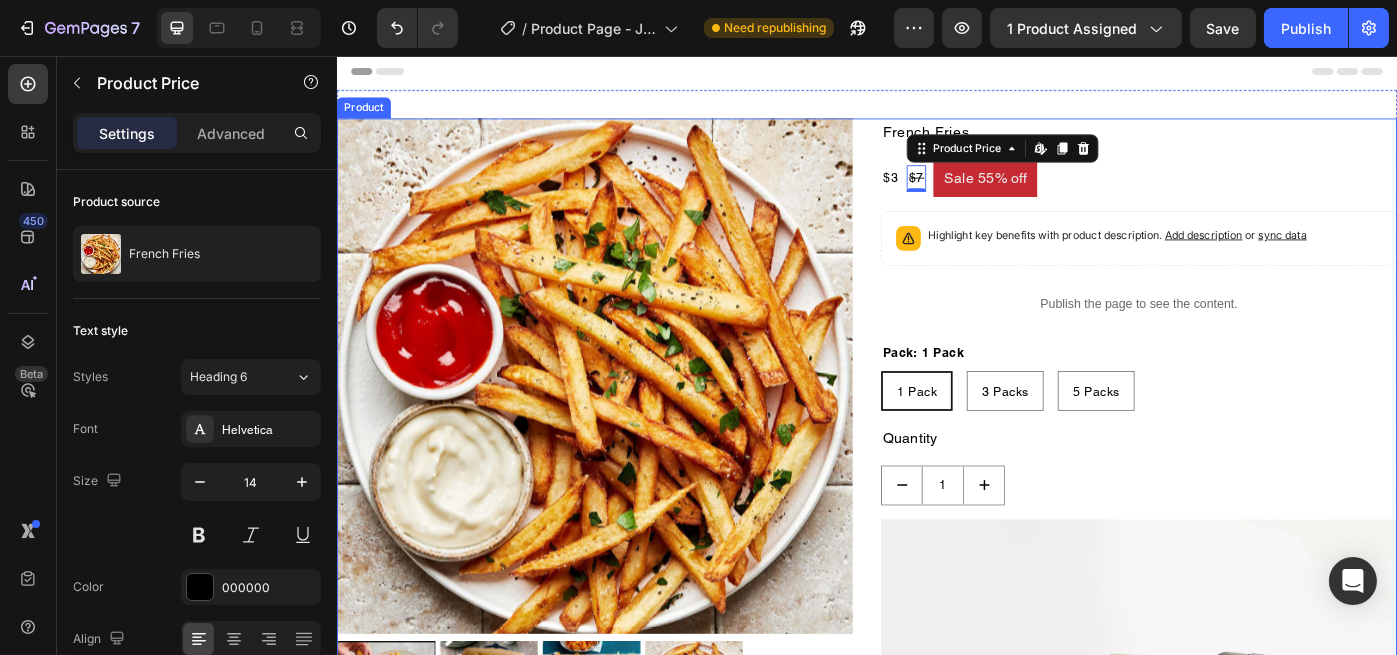 click on "Product Images French Fries Product Title $3 Product Price Product Price $7 Product Price   Edit content in Shopify 0 Product Price   Edit content in Shopify 0 Sale 55% off Product Badge Row Highlight key benefits with product description.       Add description   or   sync data Product Description
Publish the page to see the content.
Custom Code Pack: 1 Pack 1 Pack 1 Pack 1 Pack 3 Packs 3 Packs 3 Packs 5 Packs 5 Packs 5 Packs Product Variants & Swatches Quantity Text Block
1
Product Quantity Image
Icon Replace this text with your content Text Block Row
Icon Replace this text with your content Text Block Row Row
Icon Replace this text with your content Text Block Row
Icon Replace this text with your content Text Block Row Row Buy it now Dynamic Checkout
Add to cart Add to Cart Row Product" at bounding box center [936, 749] 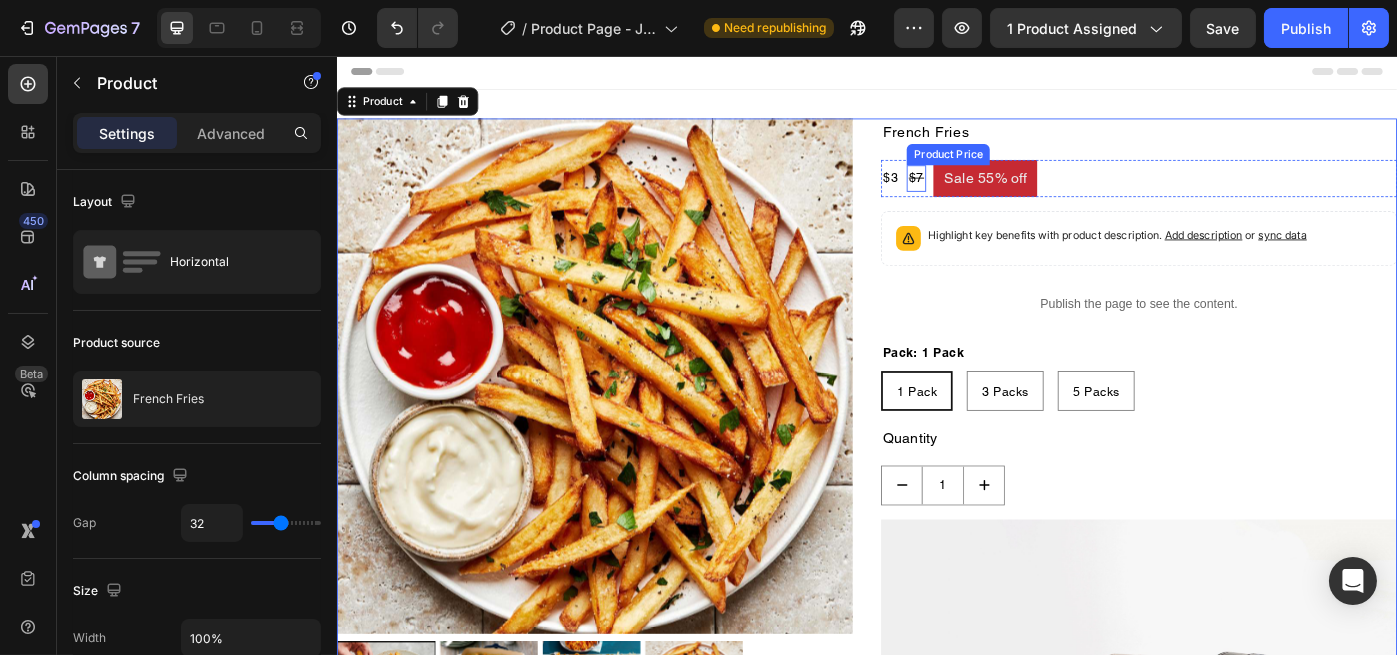 click on "$7" at bounding box center (991, 194) 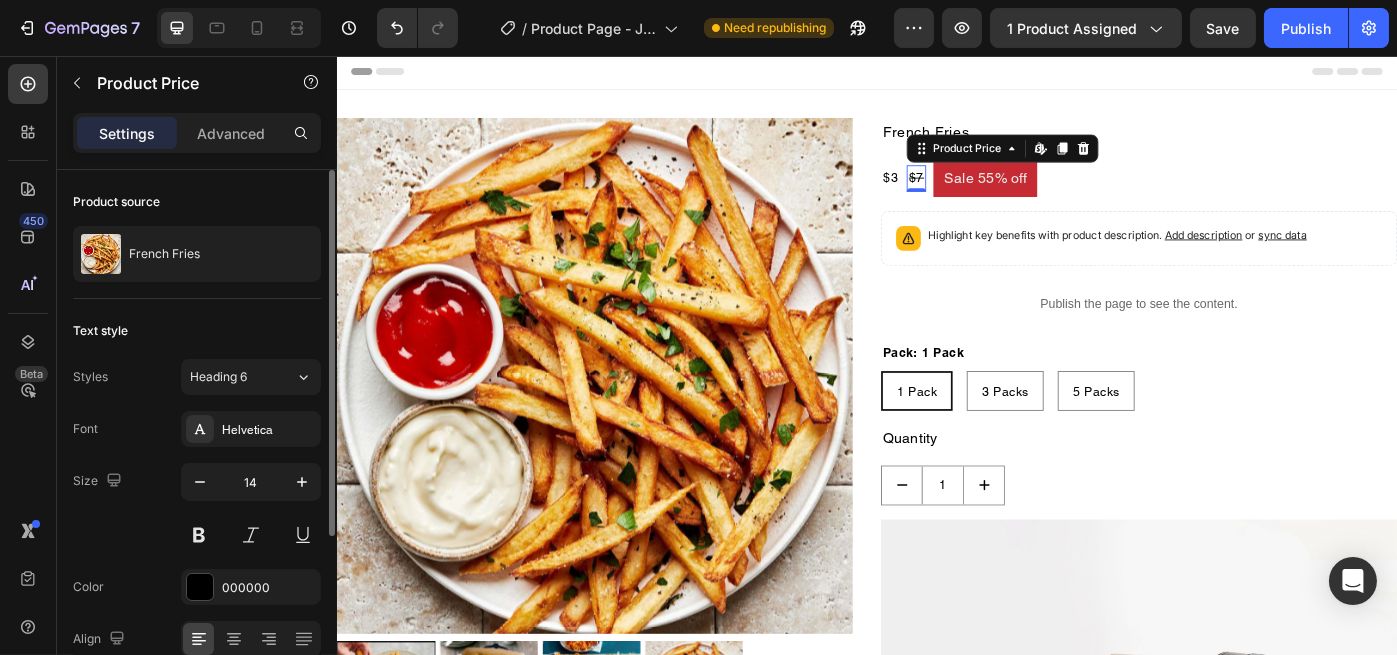 scroll, scrollTop: 261, scrollLeft: 0, axis: vertical 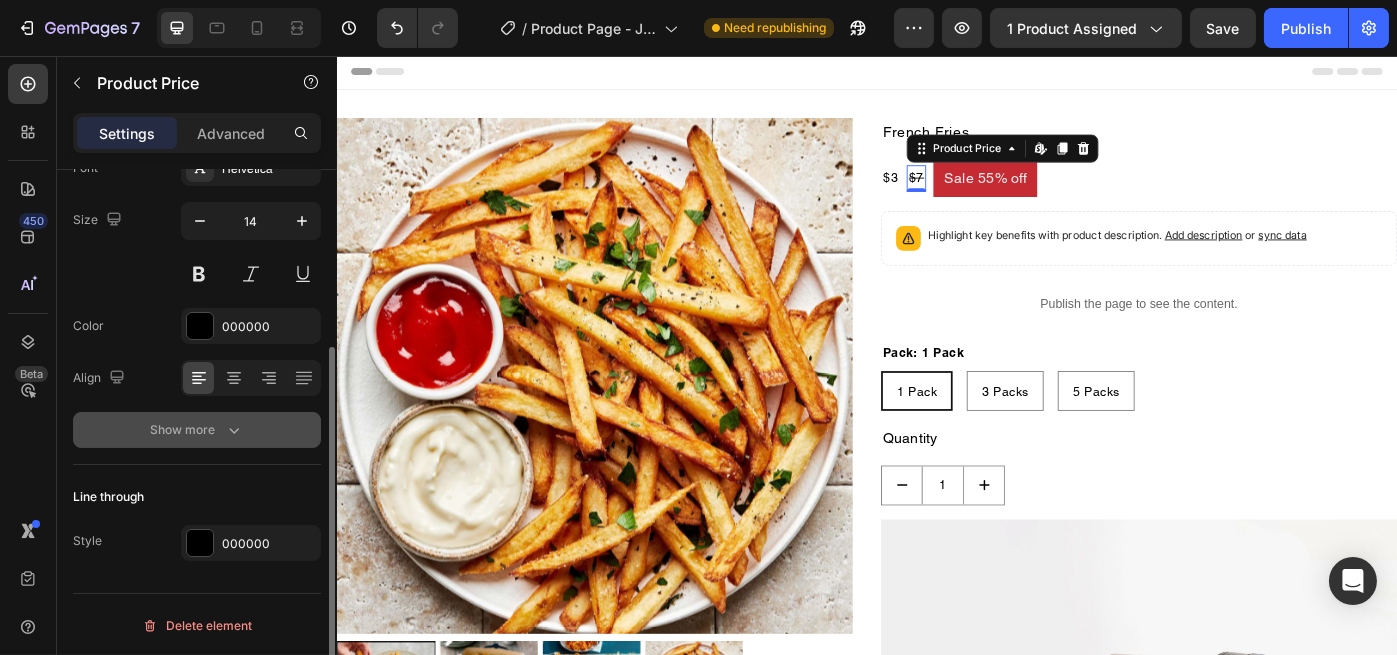 click on "Show more" at bounding box center (197, 430) 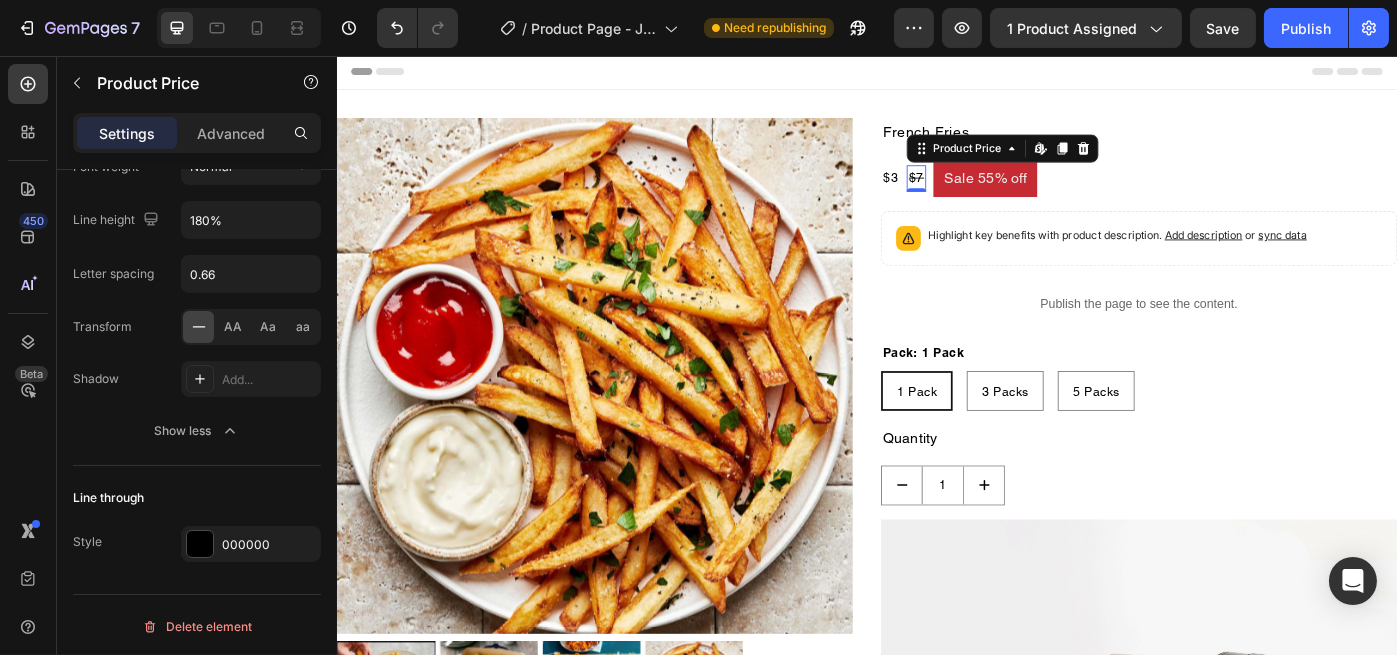 scroll, scrollTop: 0, scrollLeft: 0, axis: both 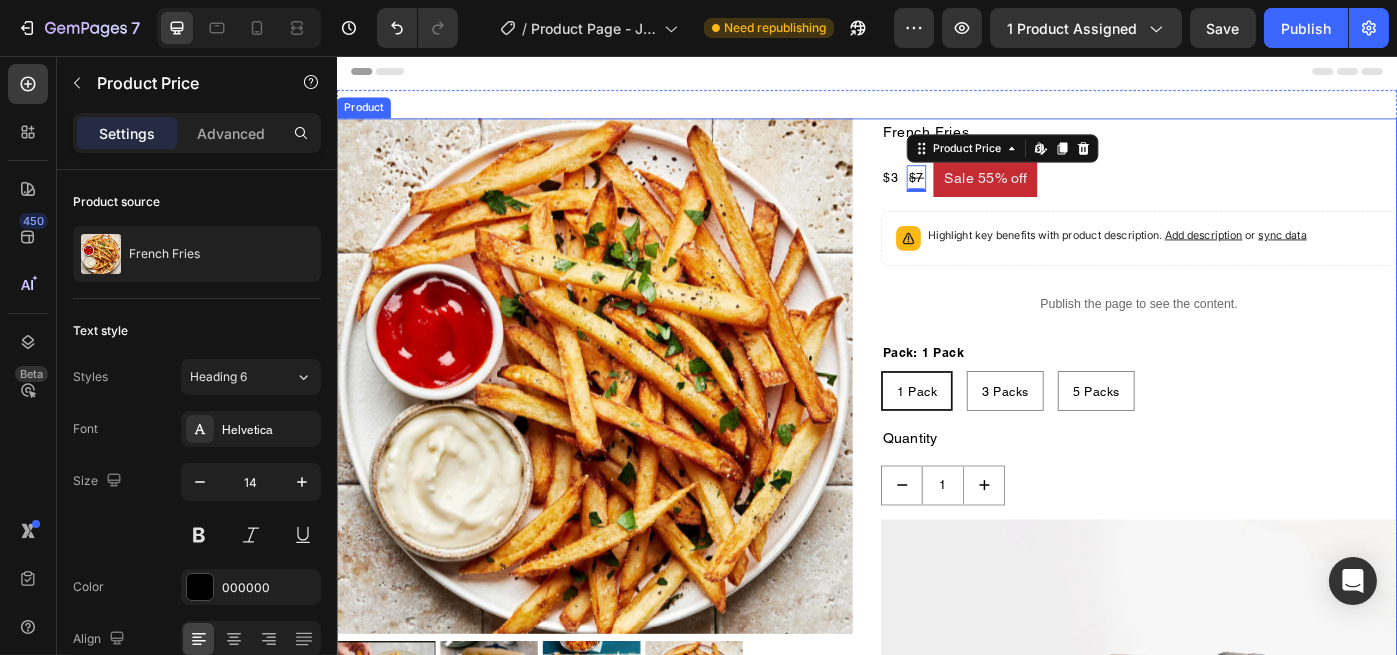 click on "Product Images French Fries Product Title $3 Product Price Product Price $7 Product Price   Edit content in Shopify 0 Product Price   Edit content in Shopify 0 Sale 55% off Product Badge Row Highlight key benefits with product description.       Add description   or   sync data Product Description
Publish the page to see the content.
Custom Code Pack: 1 Pack 1 Pack 1 Pack 1 Pack 3 Packs 3 Packs 3 Packs 5 Packs 5 Packs 5 Packs Product Variants & Swatches Quantity Text Block
1
Product Quantity Image
Icon Replace this text with your content Text Block Row
Icon Replace this text with your content Text Block Row Row
Icon Replace this text with your content Text Block Row
Icon Replace this text with your content Text Block Row Row Buy it now Dynamic Checkout
Add to cart Add to Cart Row Product" at bounding box center [936, 749] 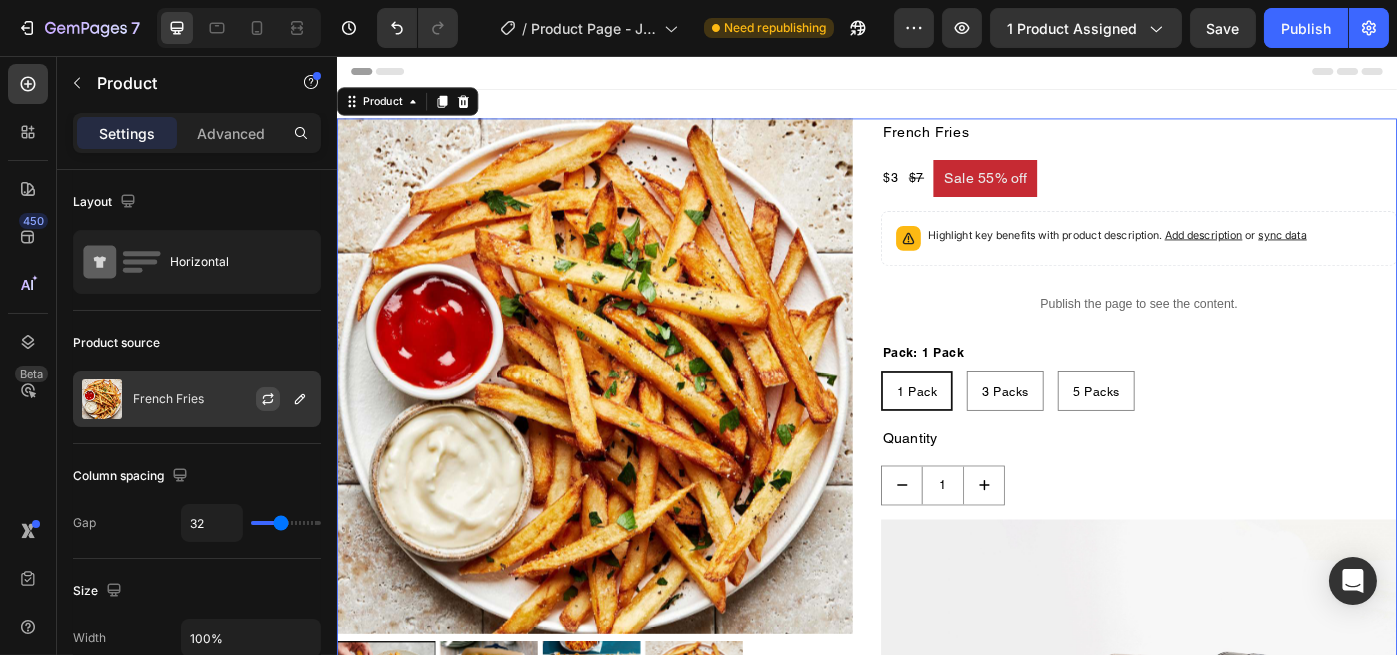 click 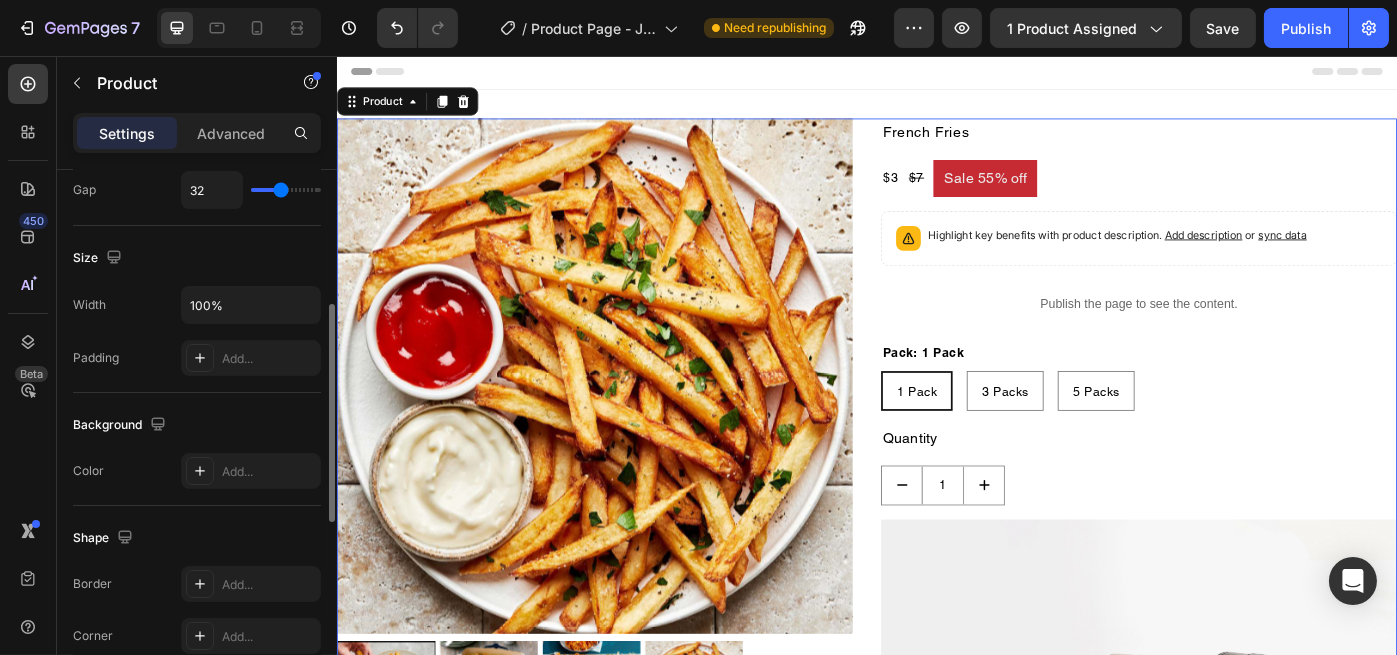 scroll, scrollTop: 666, scrollLeft: 0, axis: vertical 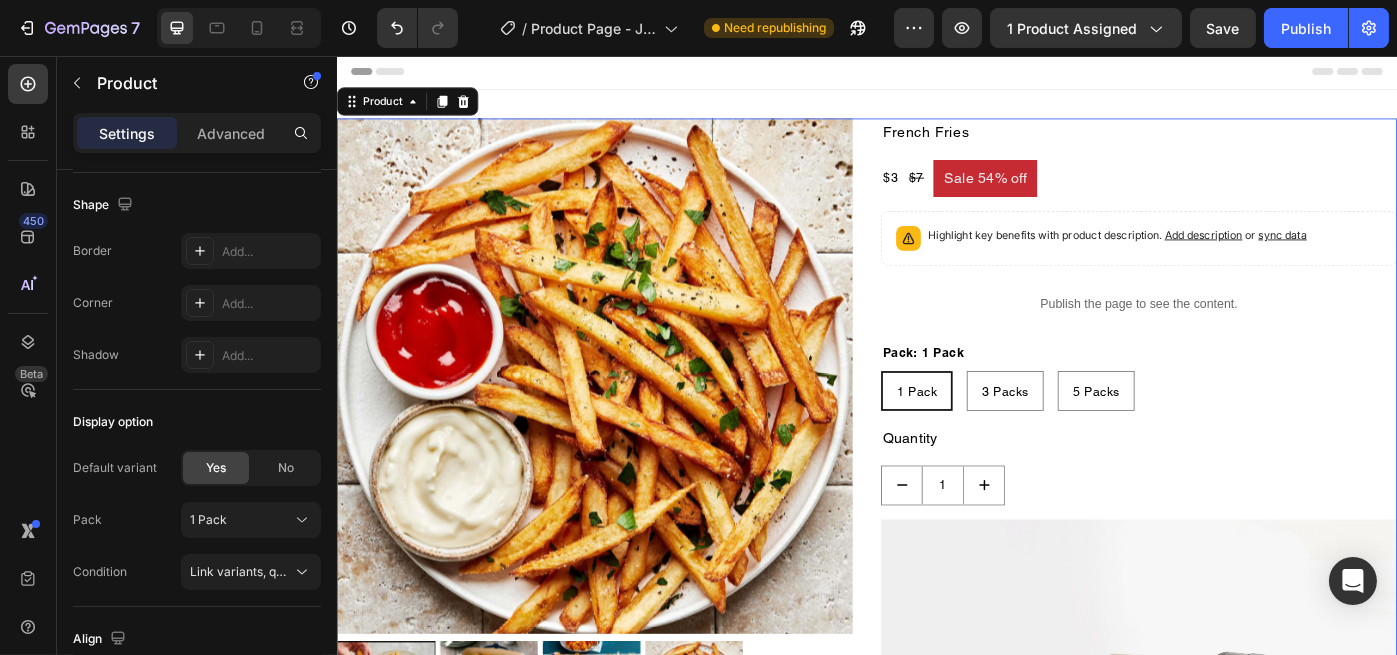click on "Product Images French Fries Product Title $3 Product Price Product Price $7 Product Price Product Price Sale 54% off Product Badge Row Highlight key benefits with product description.       Add description   or   sync data Product Description
Publish the page to see the content.
Custom Code Pack: 1 Pack 1 Pack 1 Pack 1 Pack 3 Packs 3 Packs 3 Packs 5 Packs 5 Packs 5 Packs Product Variants & Swatches Quantity Text Block
1
Product Quantity Image
Icon Replace this text with your content Text Block Row
Icon Replace this text with your content Text Block Row Row
Icon Replace this text with your content Text Block Row
Icon Replace this text with your content Text Block Row Row Buy it now Dynamic Checkout
Add to cart Add to Cart Row Product   0" at bounding box center (936, 749) 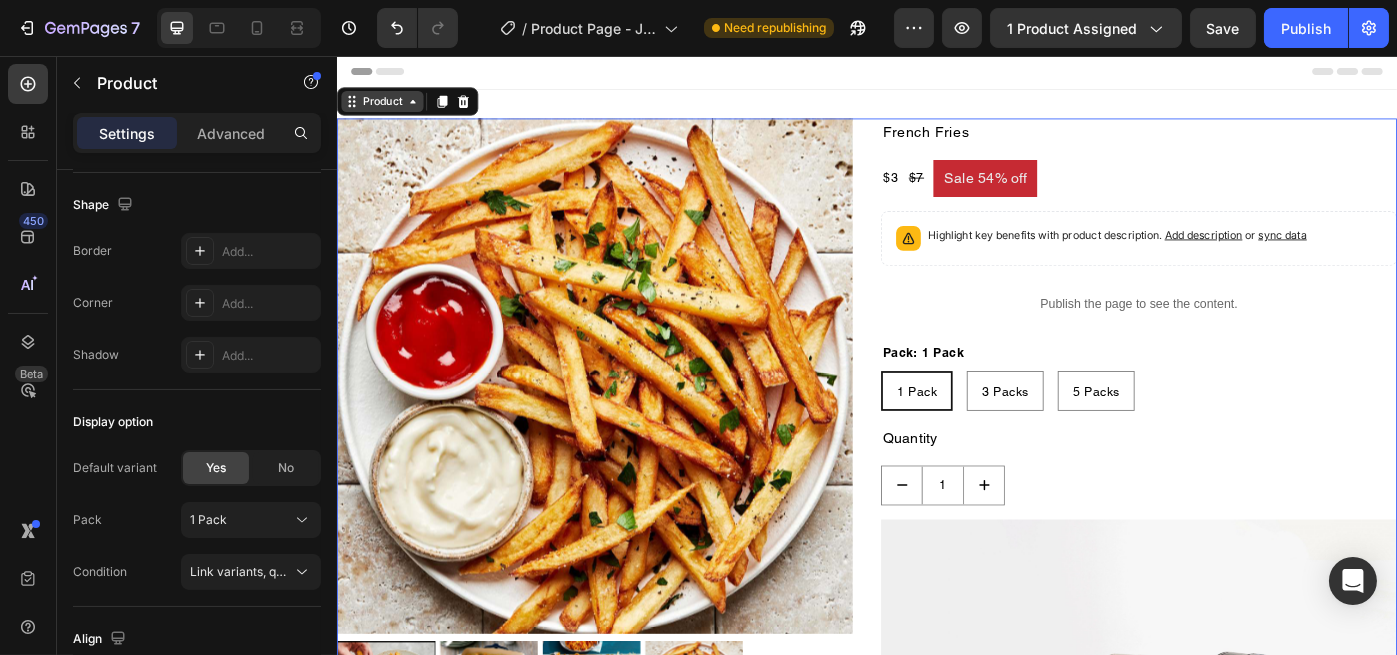click on "Product" at bounding box center (387, 108) 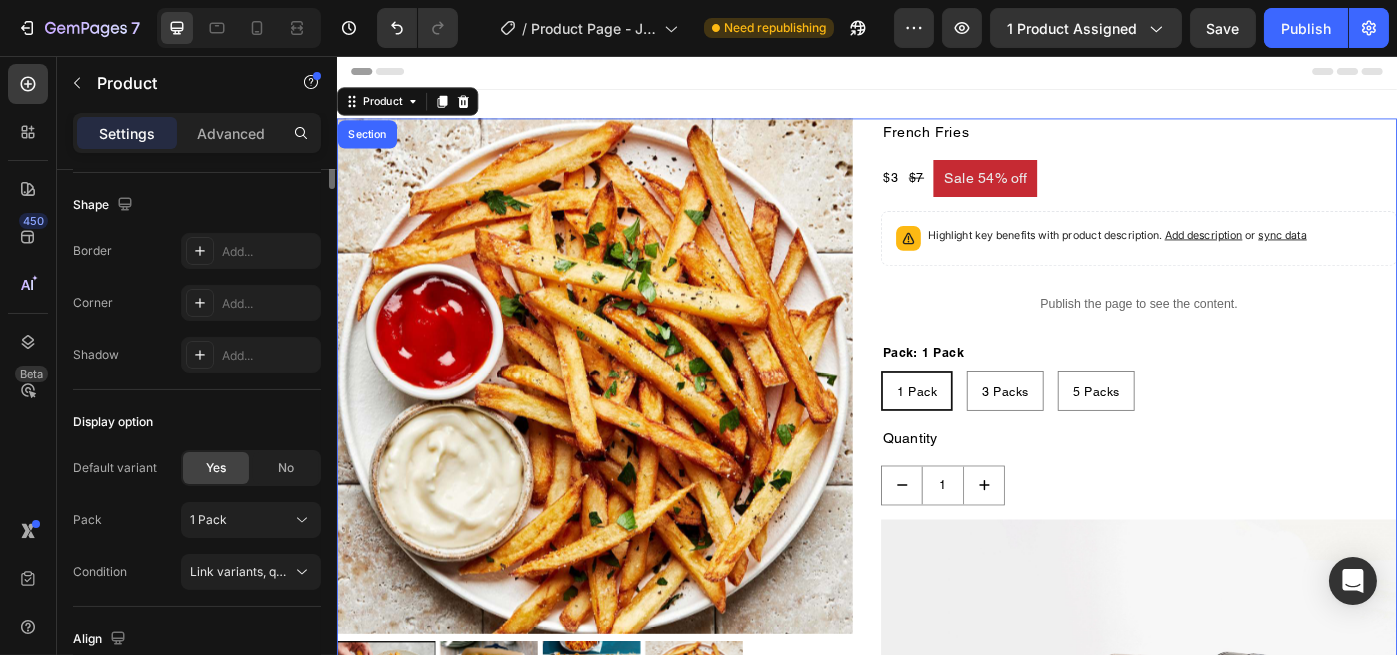 scroll, scrollTop: 0, scrollLeft: 0, axis: both 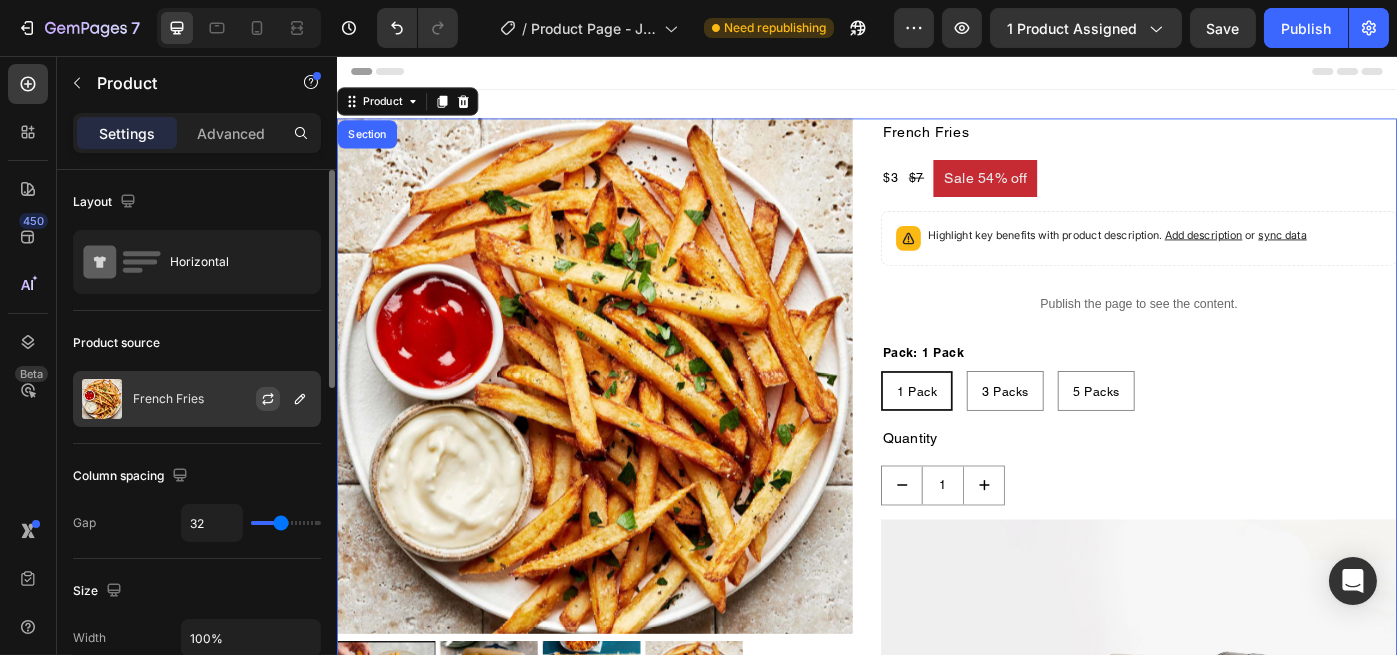 click 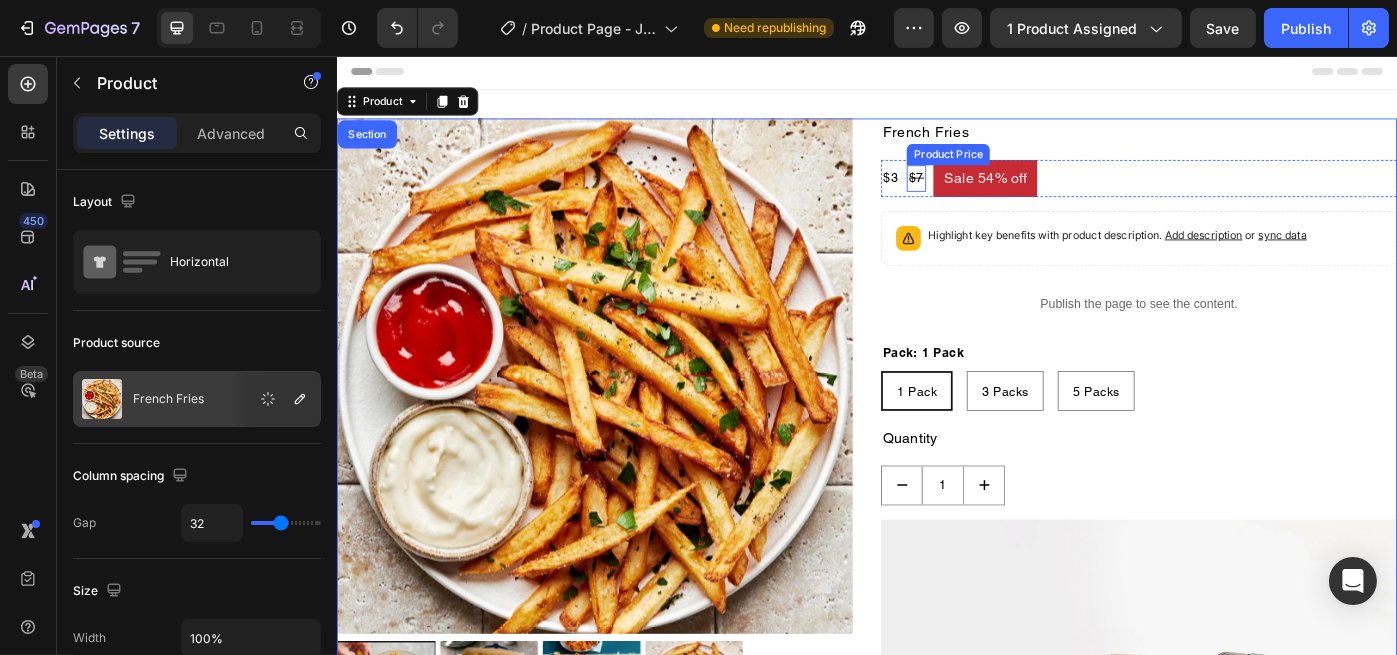 click on "$7" at bounding box center (991, 194) 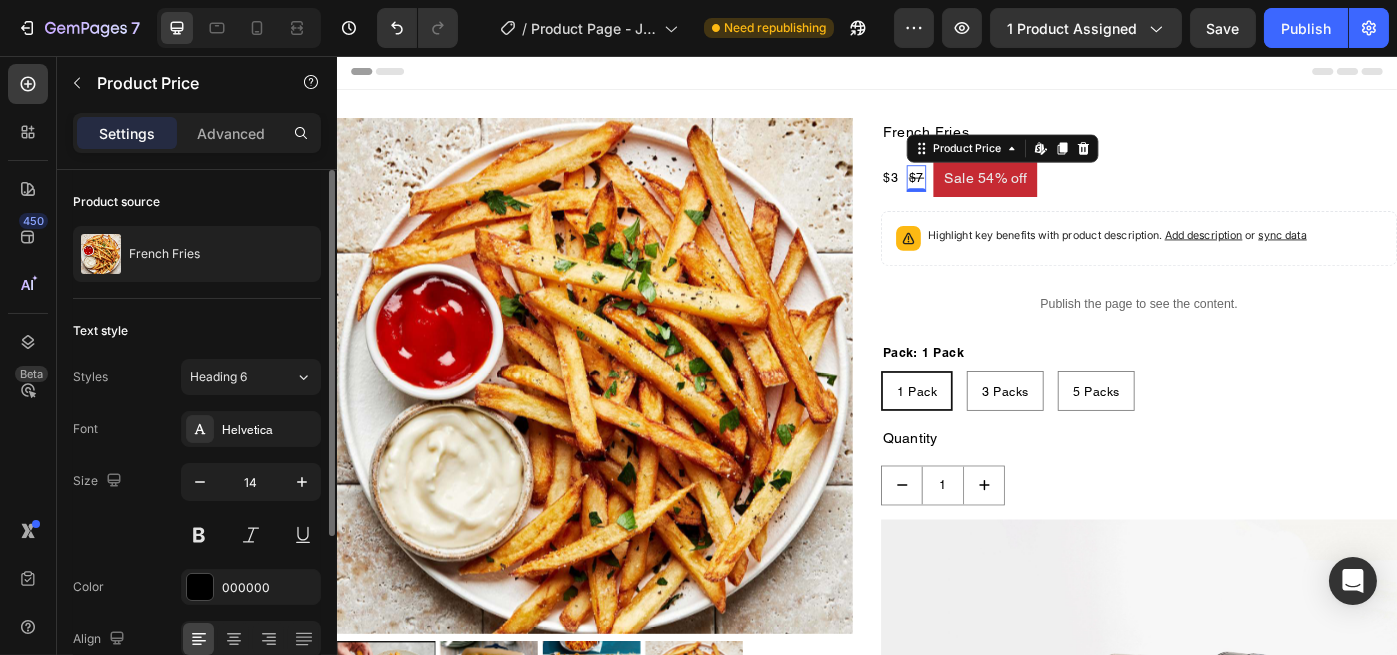 scroll, scrollTop: 261, scrollLeft: 0, axis: vertical 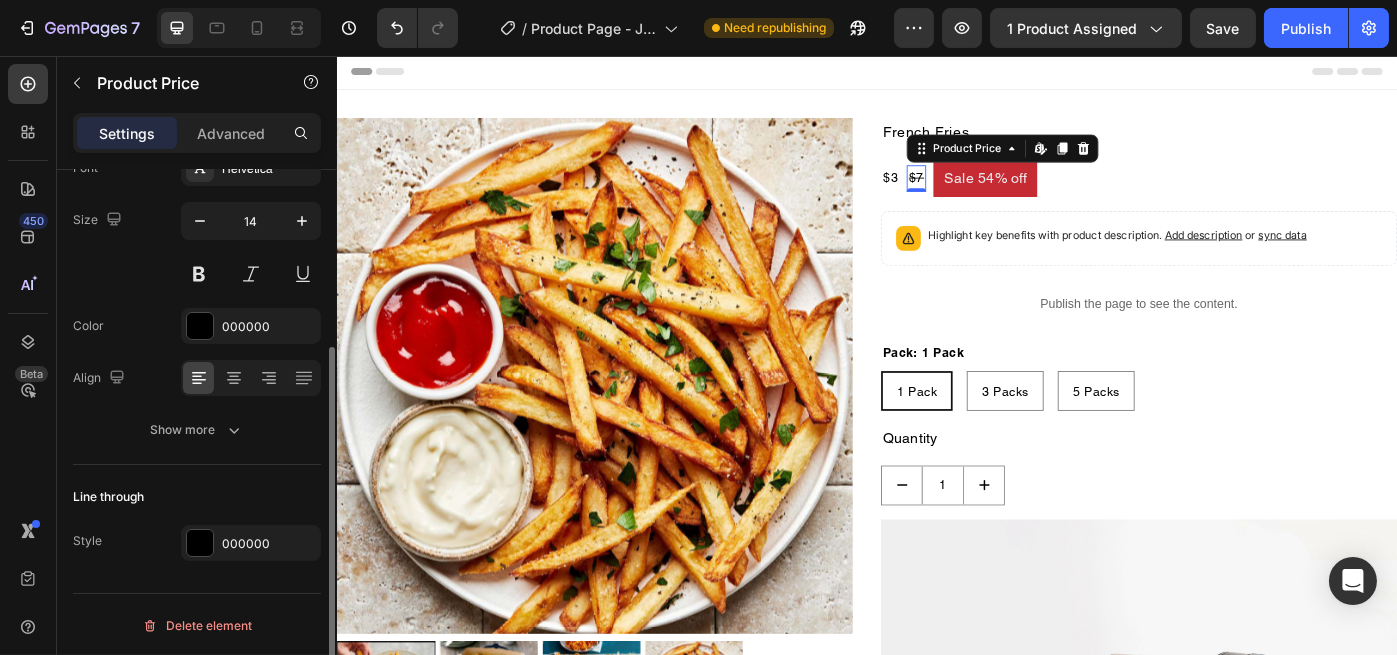 click on "Align" at bounding box center [197, 378] 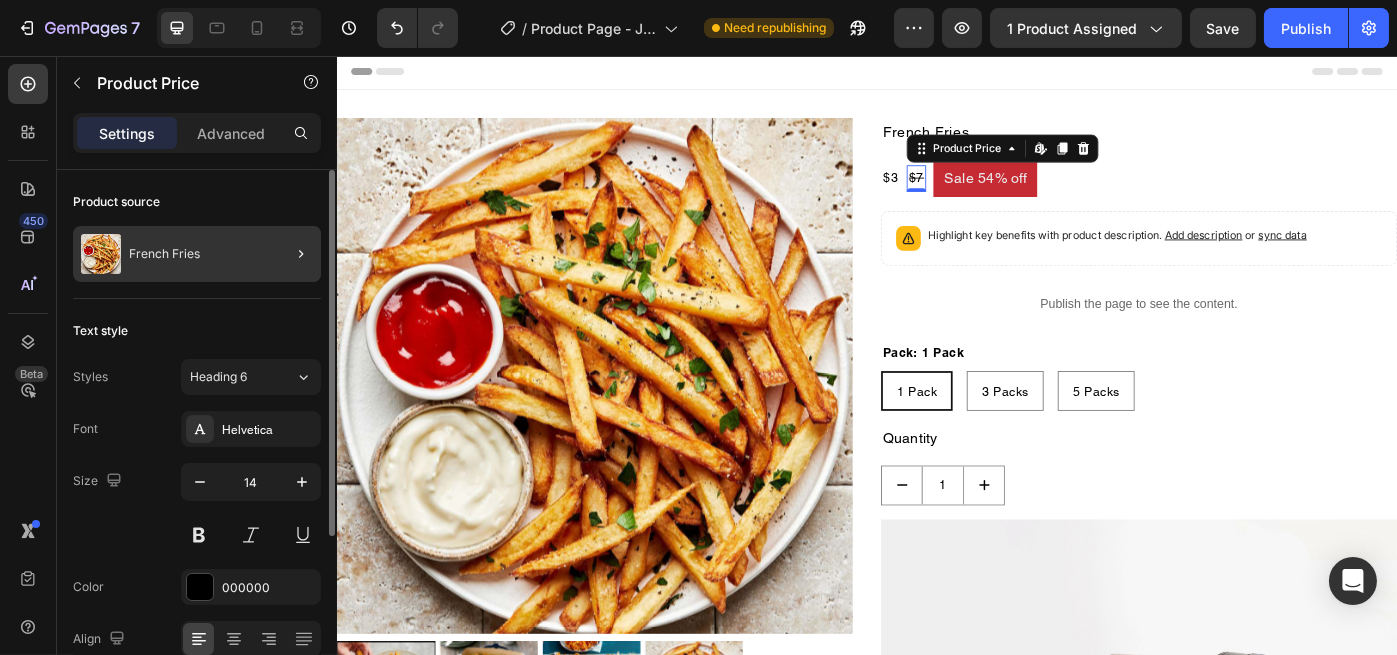 click 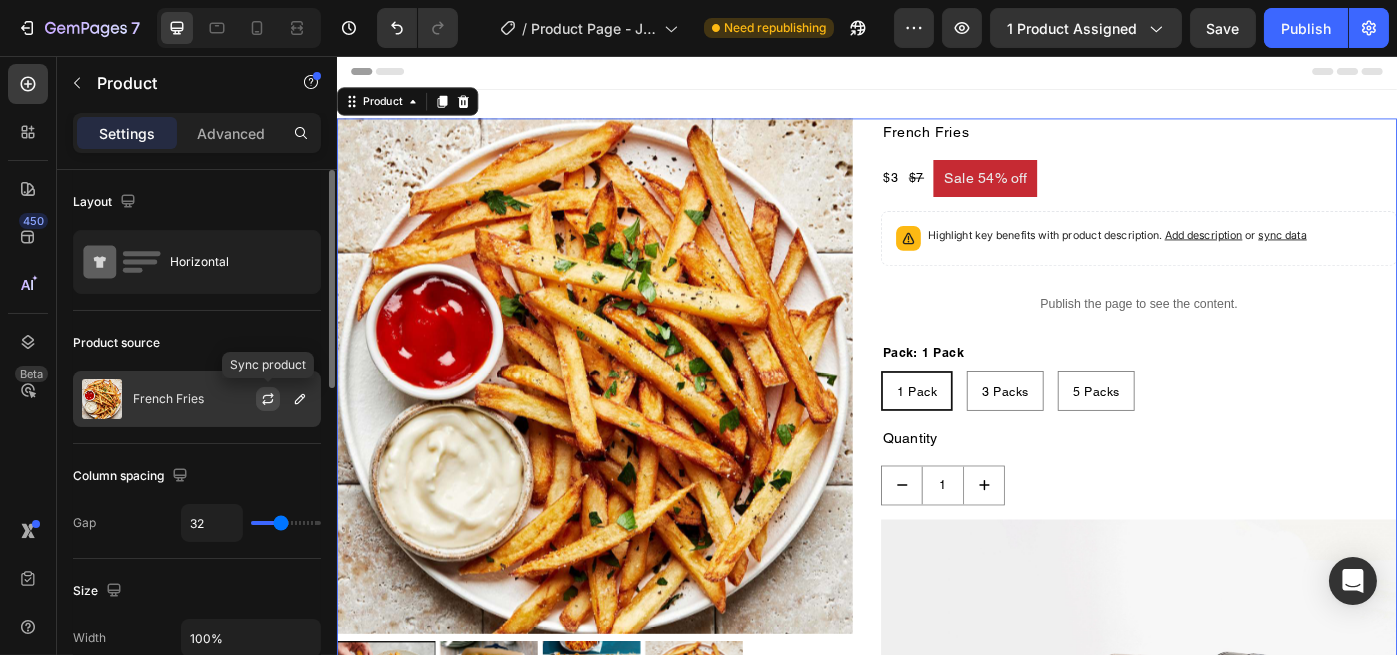 click 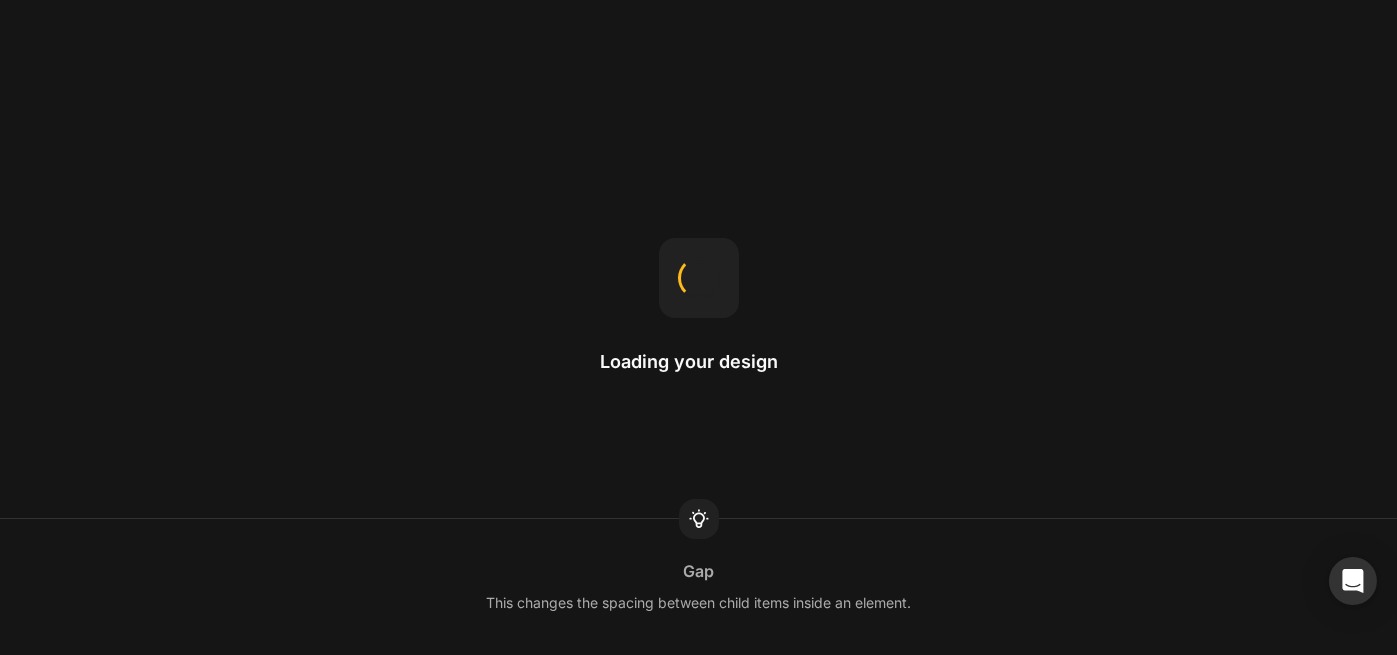 scroll, scrollTop: 0, scrollLeft: 0, axis: both 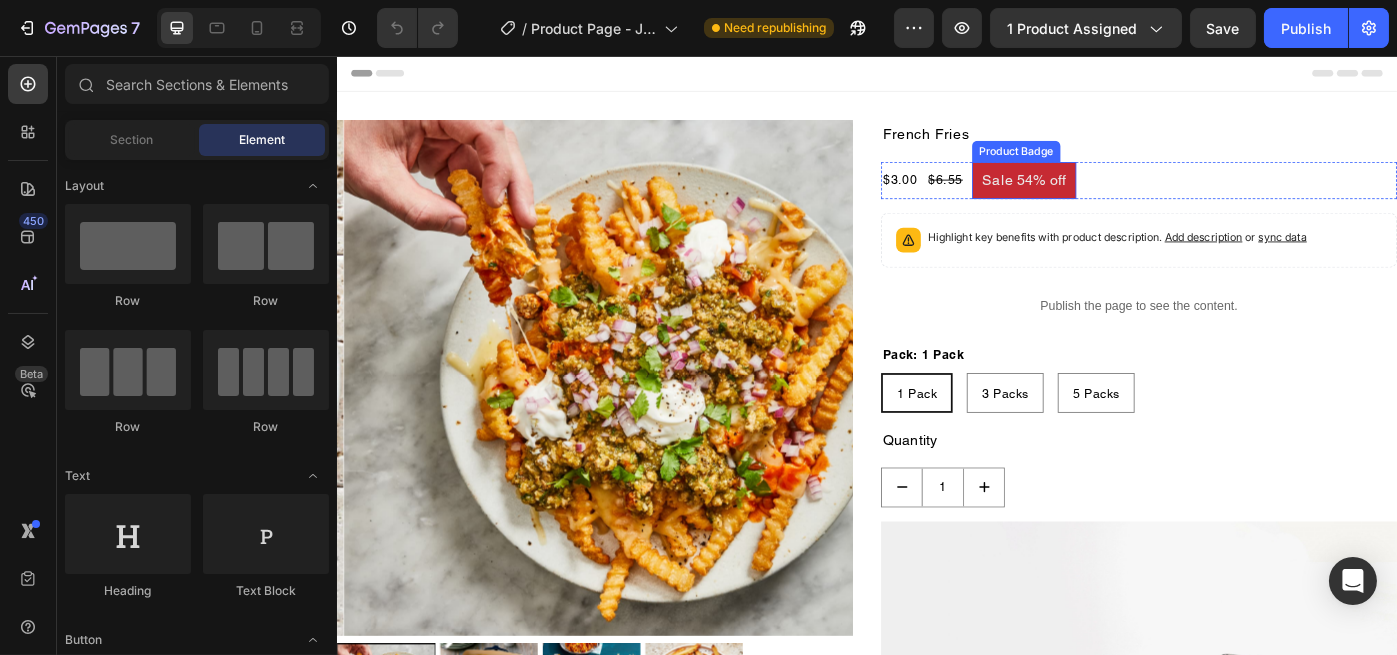 click on "Sale 54% off" at bounding box center (1114, 197) 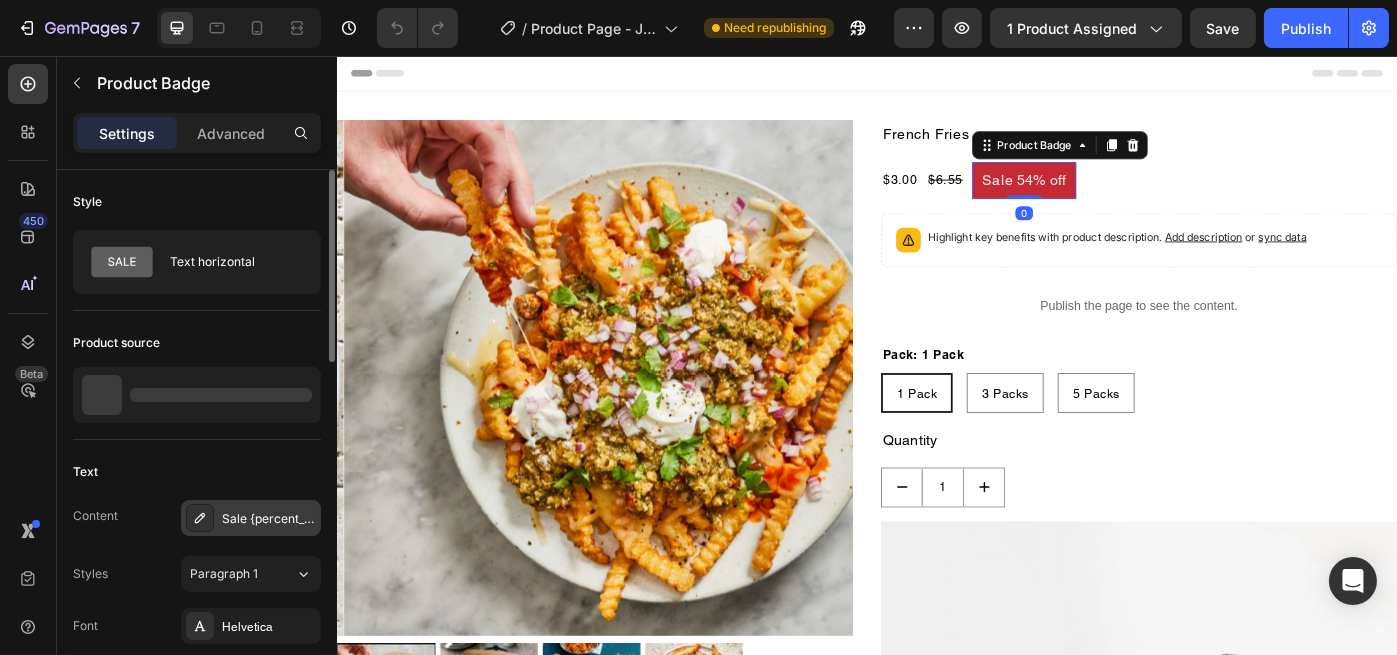 click on "Sale {percent_discount} off" at bounding box center (269, 519) 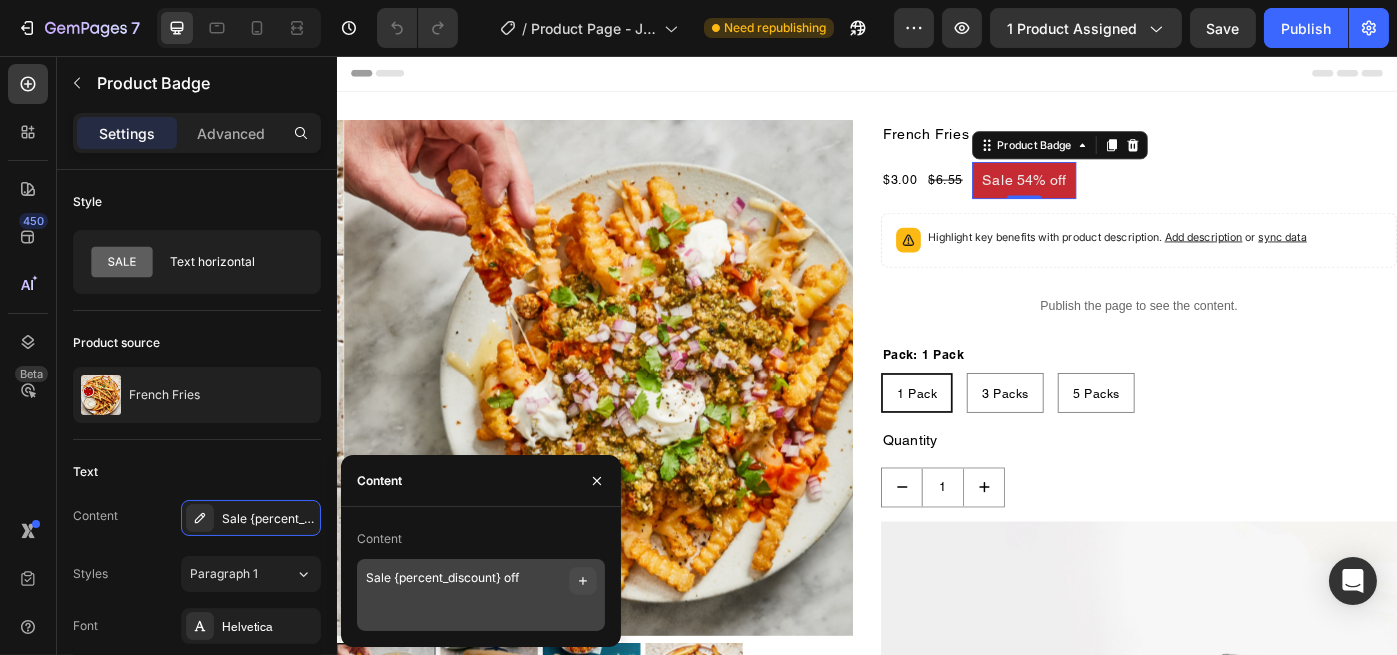 click 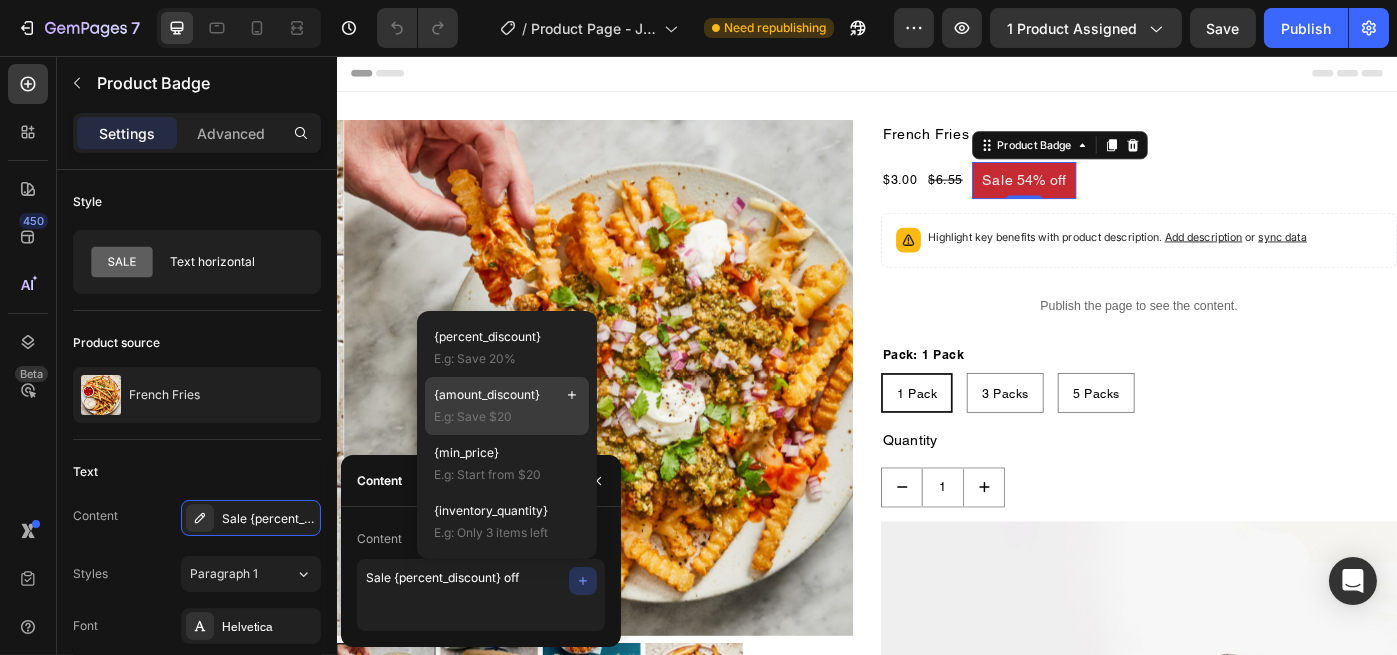 click on "E.g: Save $20" at bounding box center [507, 417] 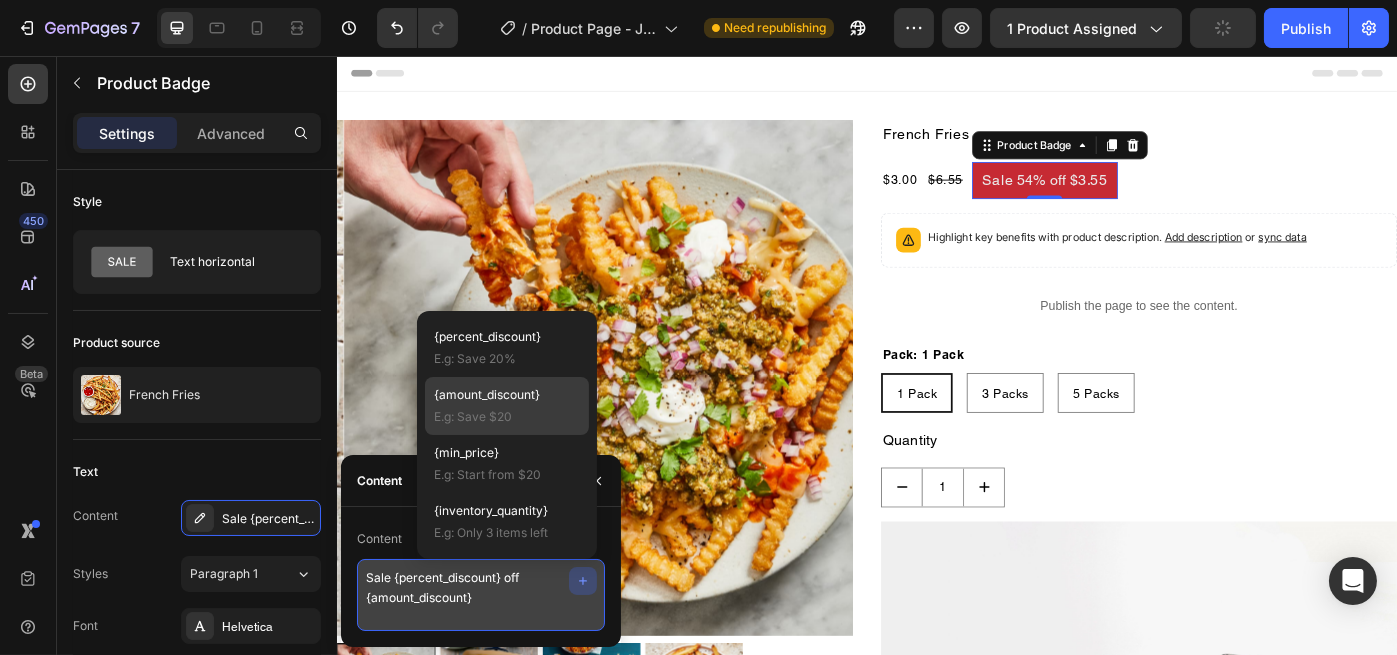 click on "Sale {percent_discount} off {amount_discount}" at bounding box center (481, 595) 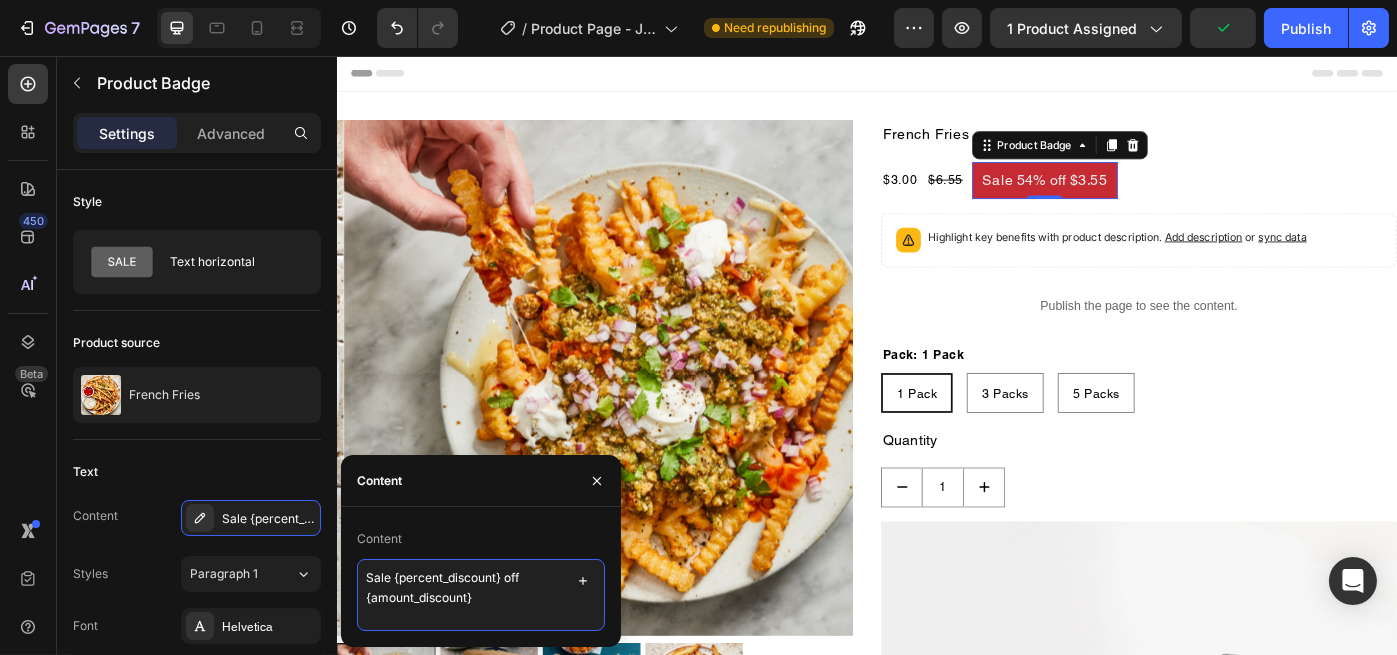 drag, startPoint x: 394, startPoint y: 581, endPoint x: 529, endPoint y: 576, distance: 135.09256 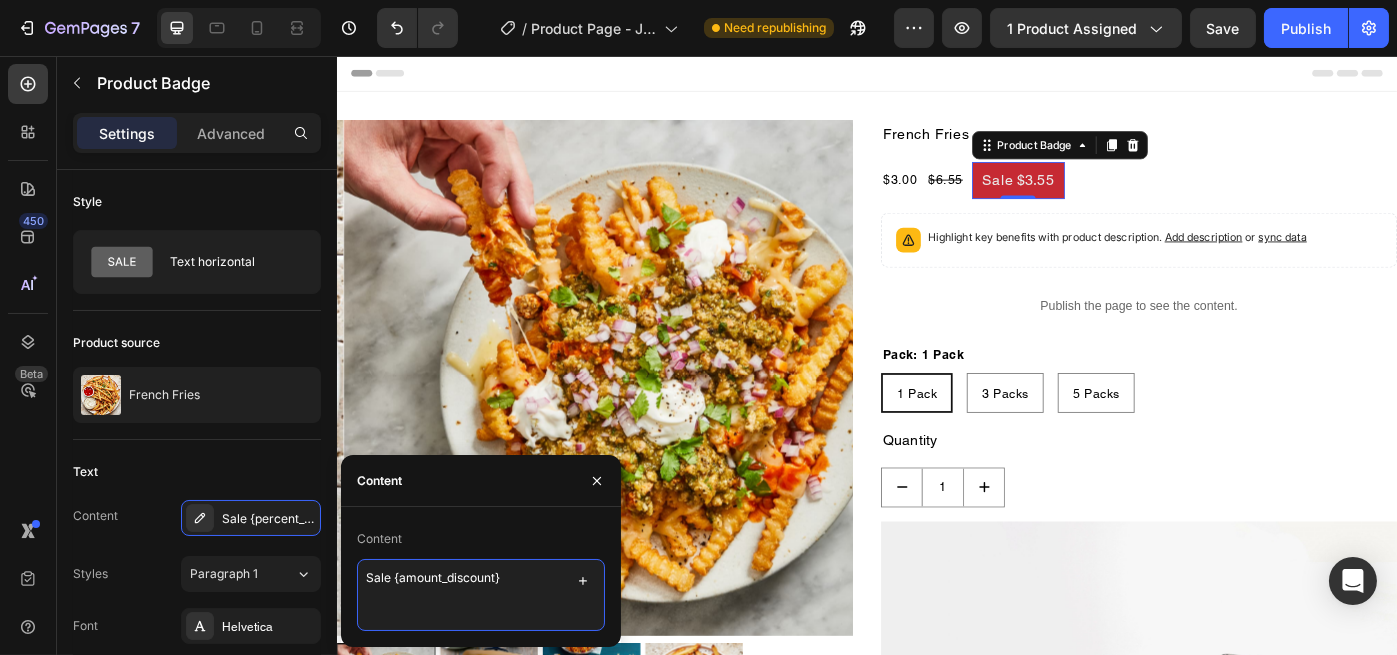 type on "Sale {amount_discount}" 